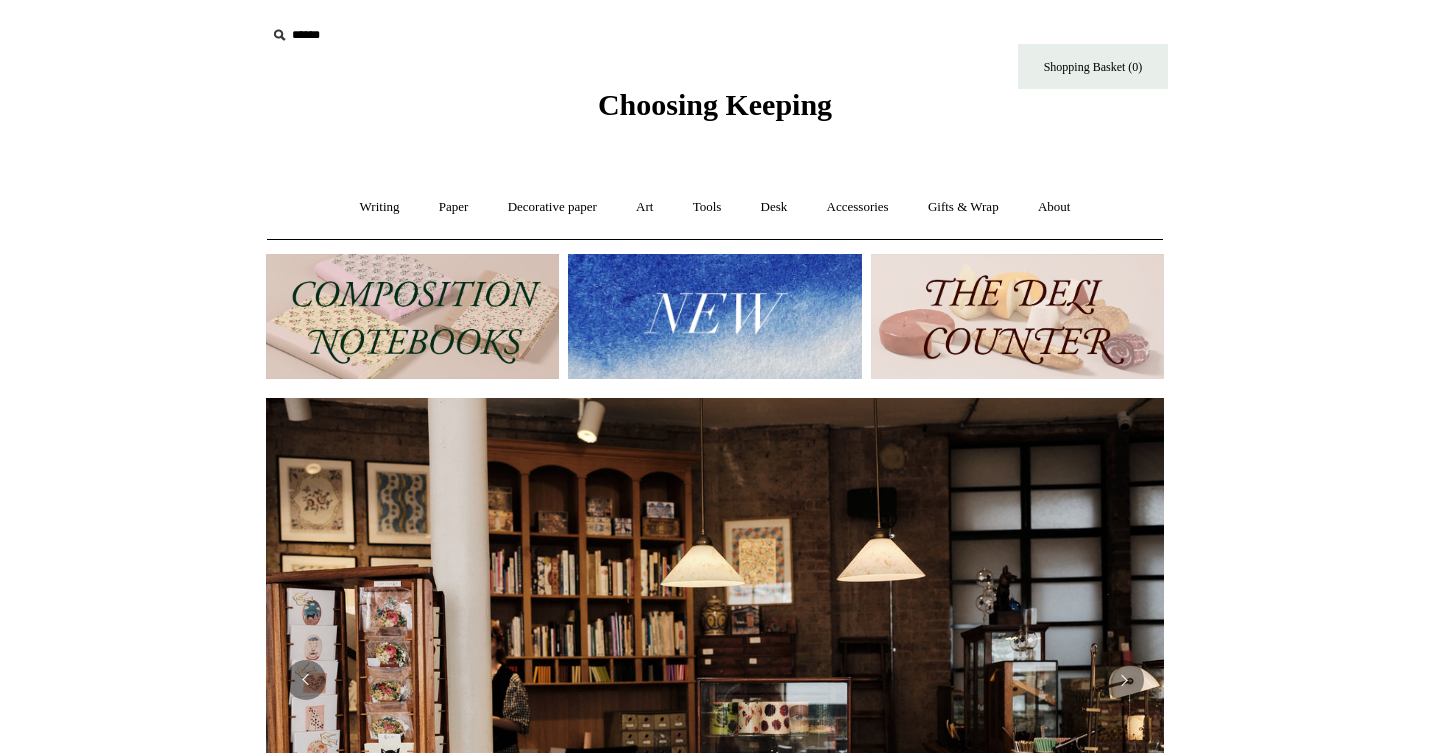 scroll, scrollTop: 0, scrollLeft: 0, axis: both 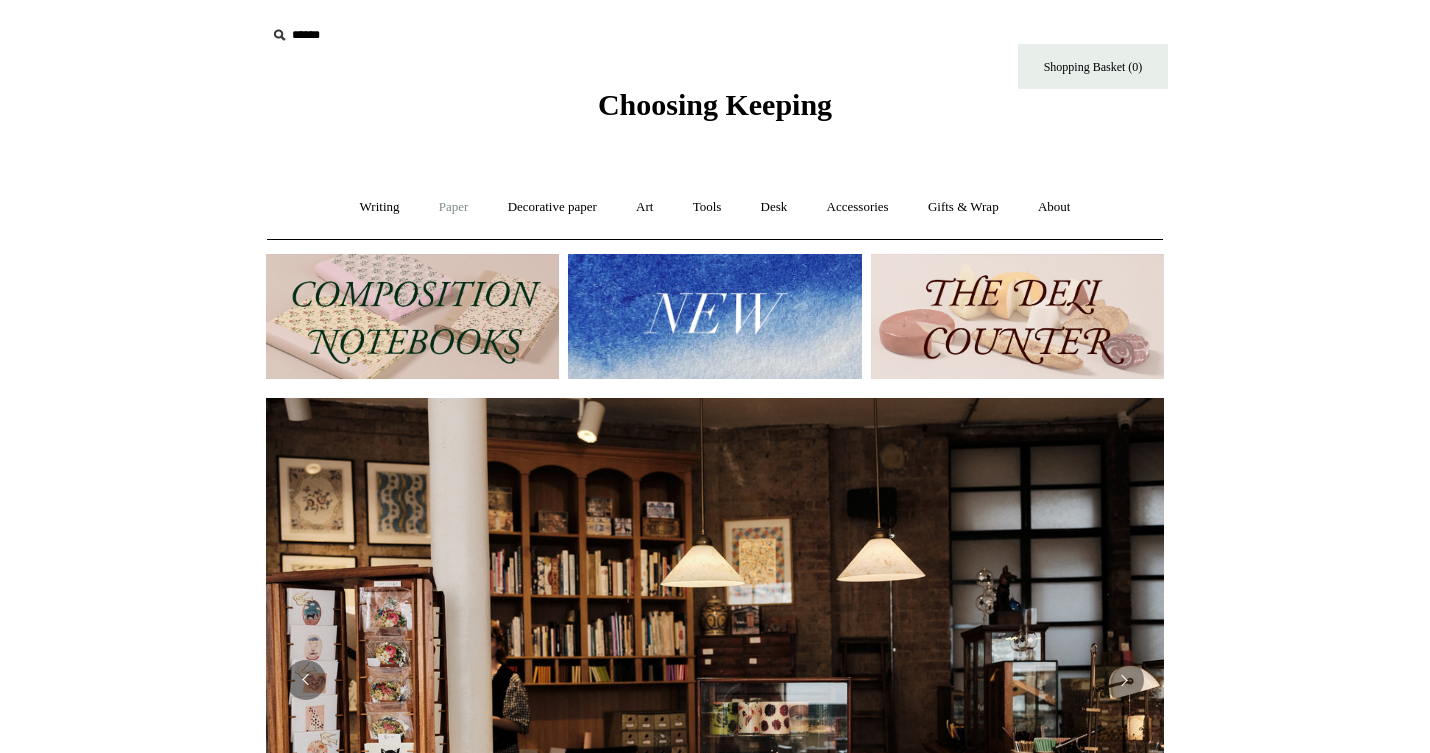 click on "Paper +" at bounding box center (454, 207) 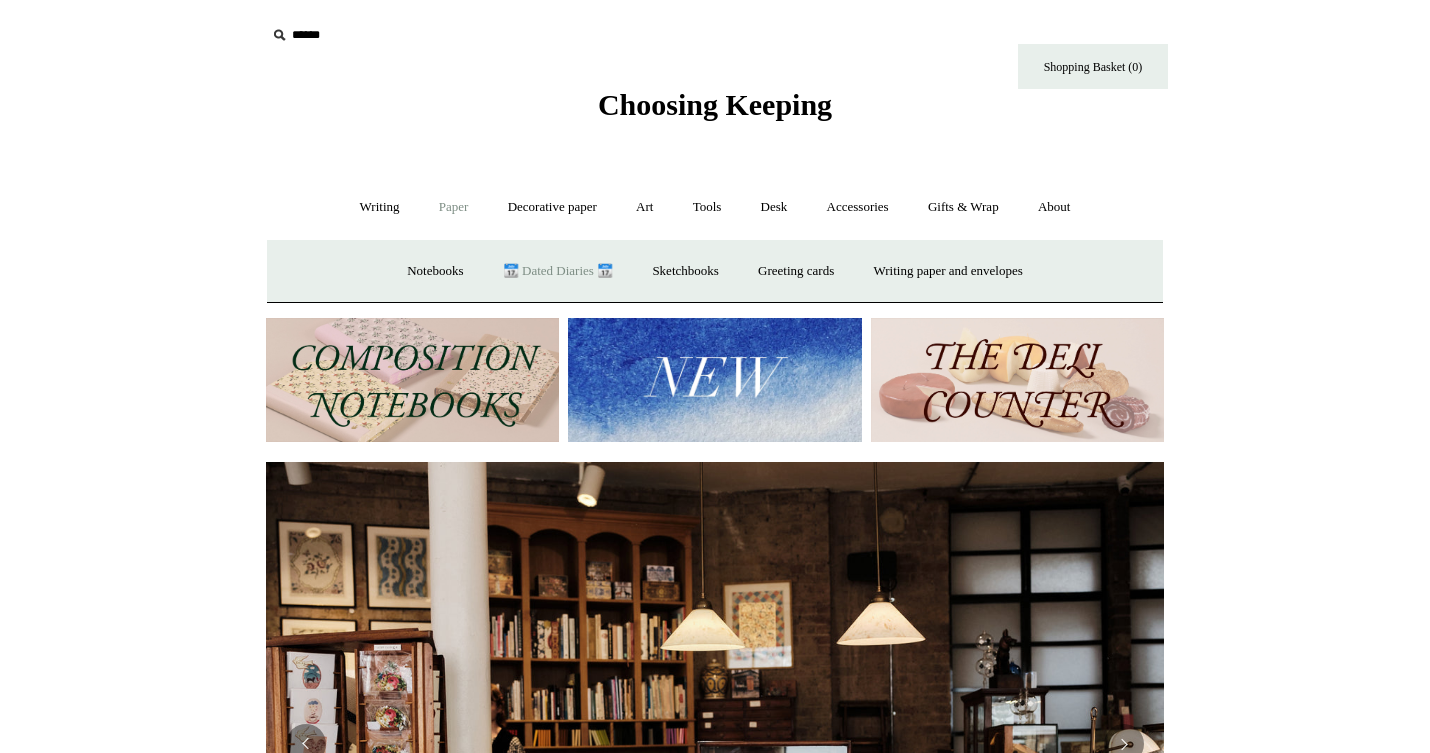 click on "📆 Dated Diaries 📆" at bounding box center (558, 271) 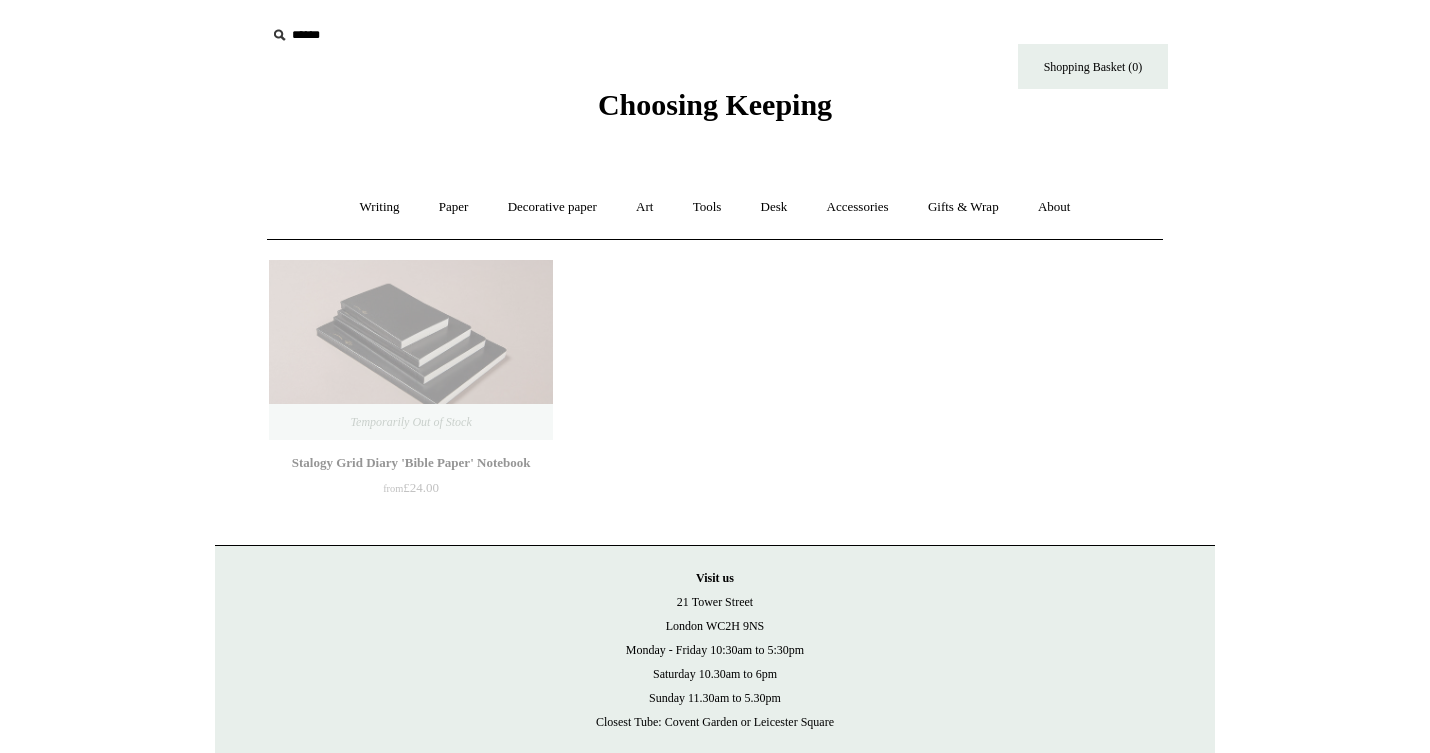 scroll, scrollTop: 0, scrollLeft: 0, axis: both 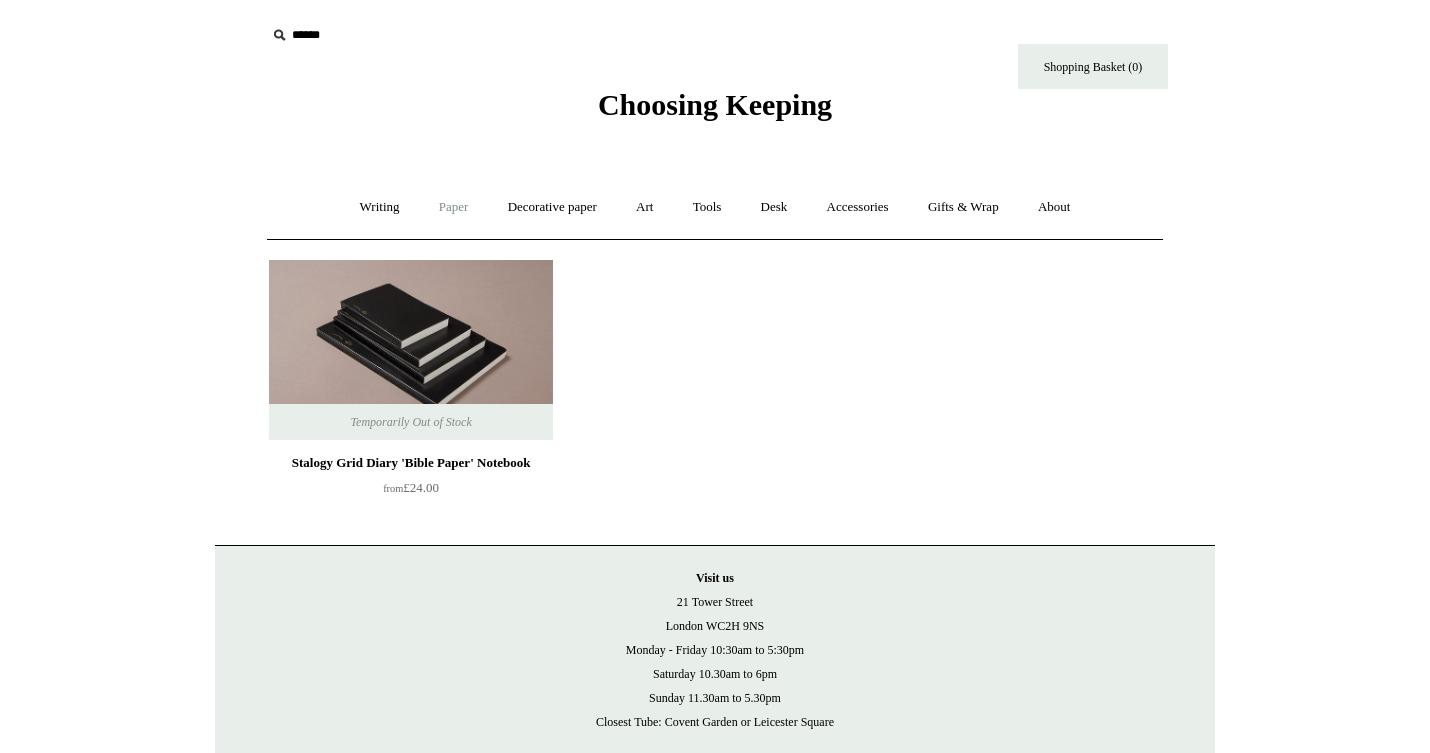 click on "Paper +" at bounding box center (454, 207) 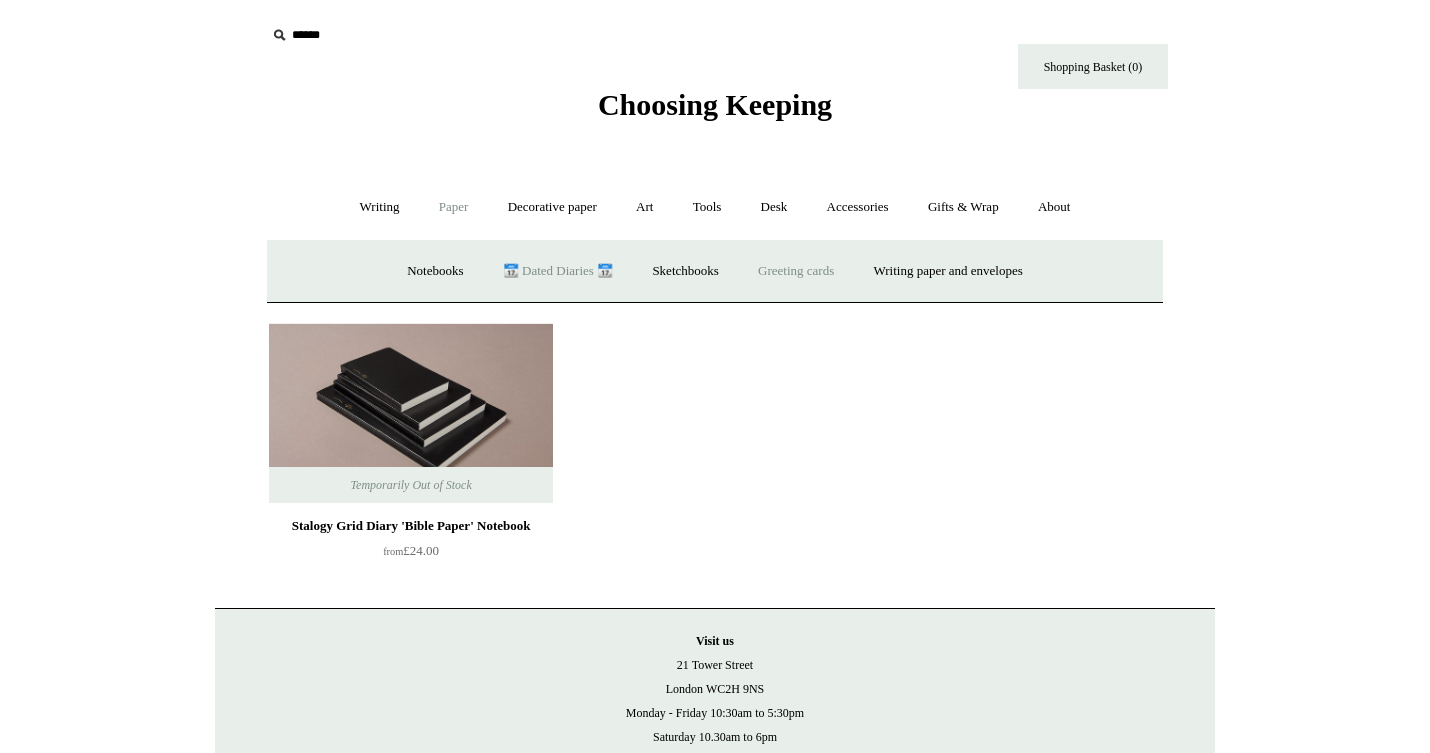 click on "Greeting cards +" at bounding box center (796, 271) 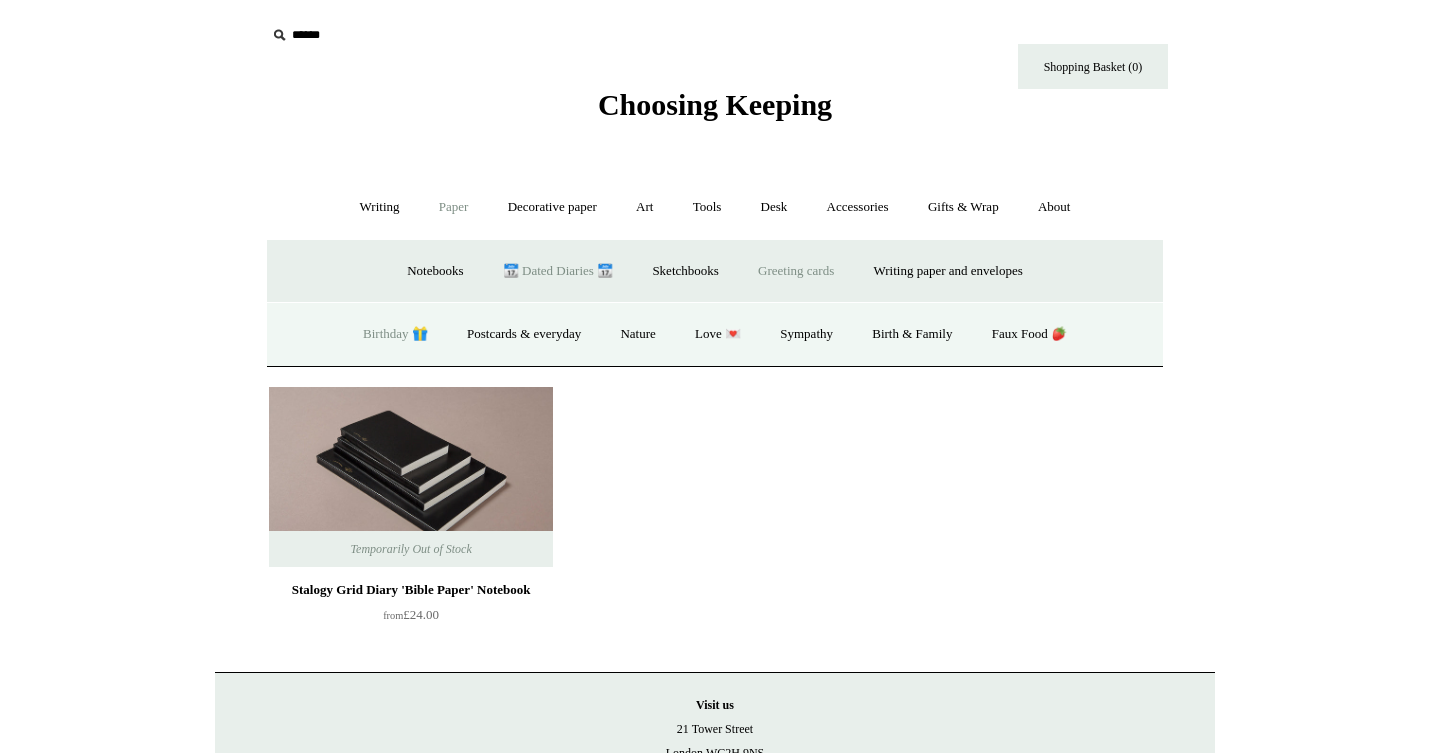 click on "Birthday 🎁" at bounding box center (395, 334) 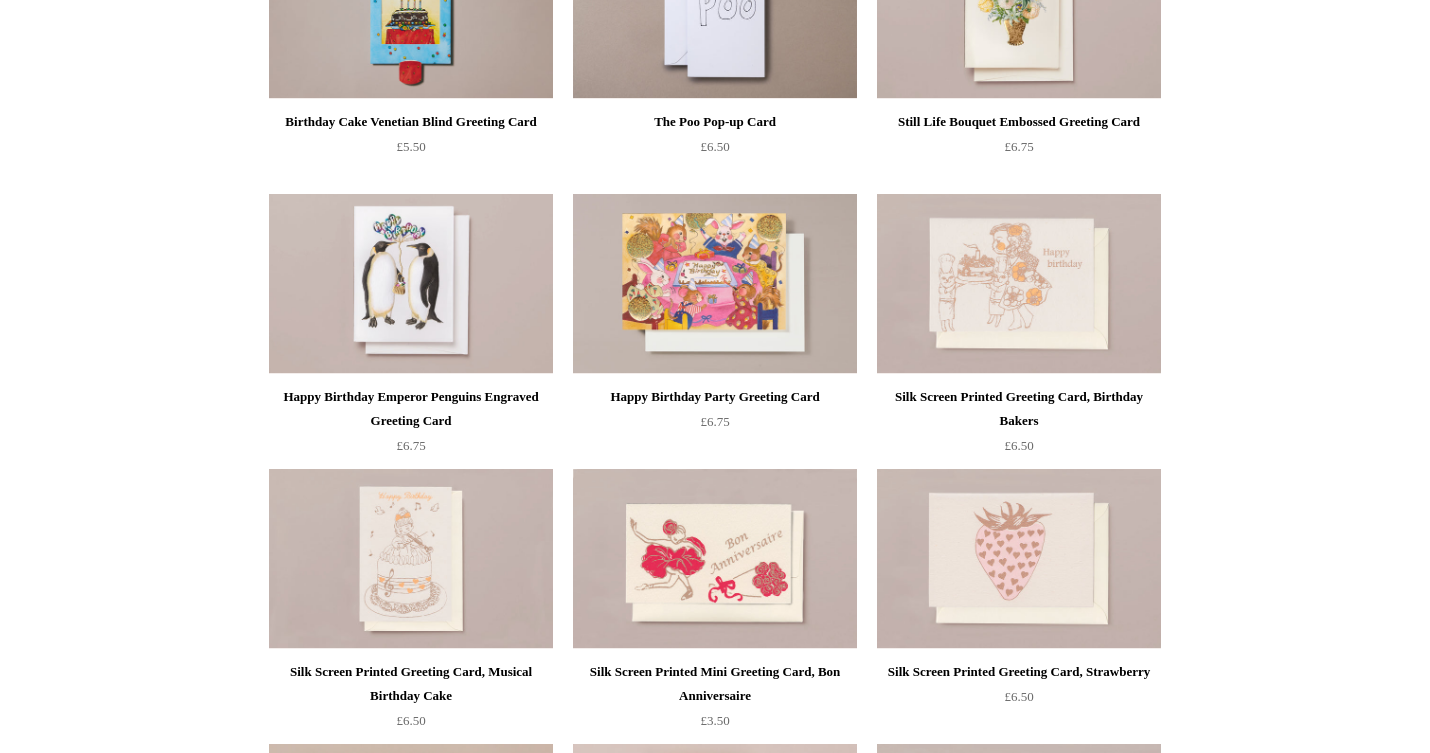 scroll, scrollTop: 0, scrollLeft: 0, axis: both 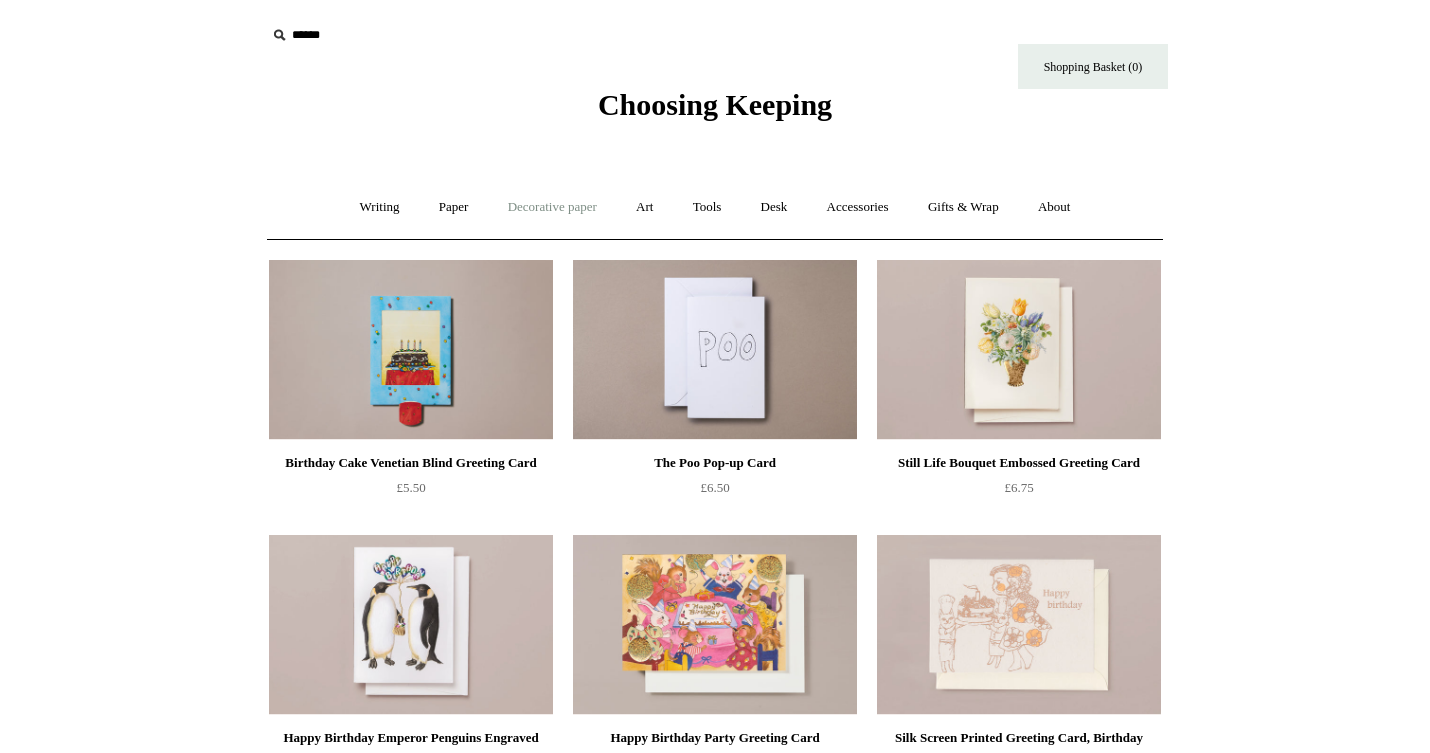 click on "Decorative paper +" at bounding box center (552, 207) 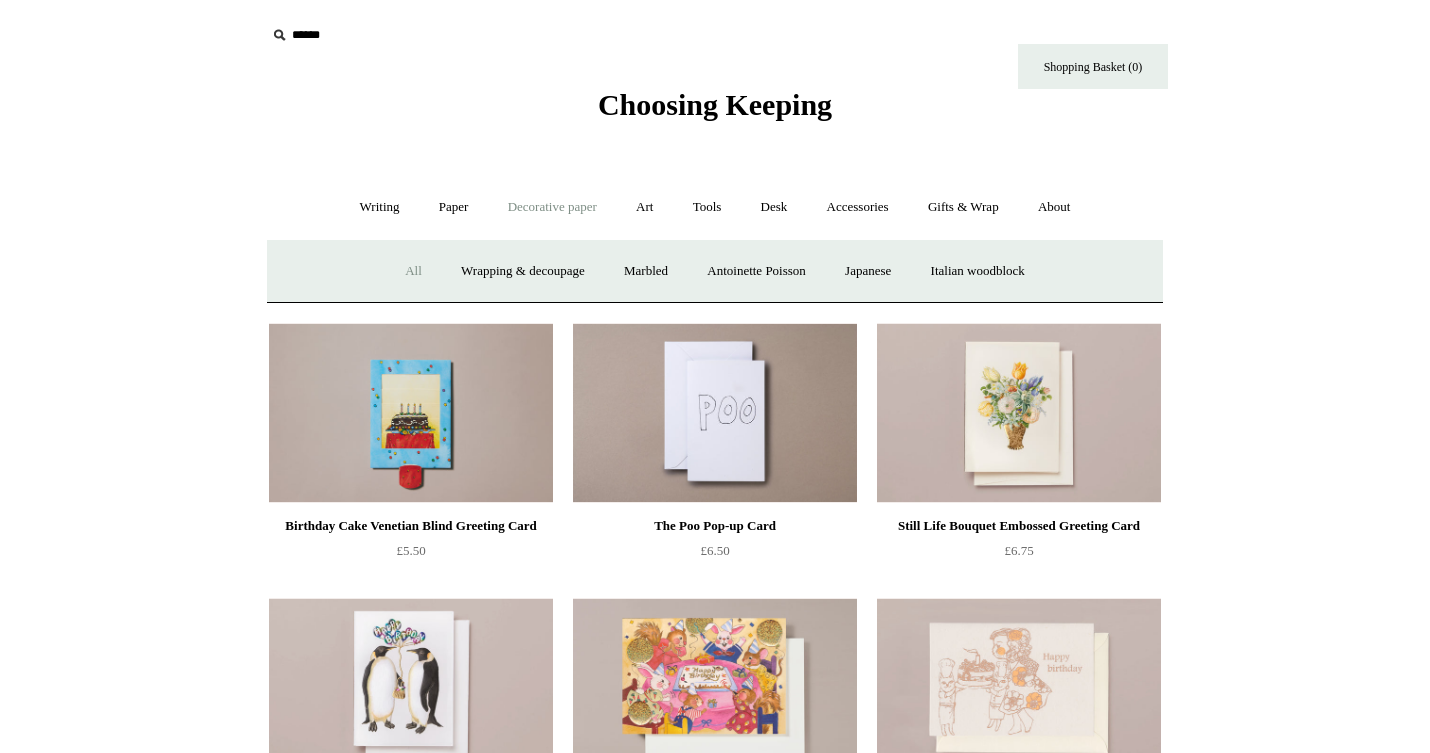 click on "All" at bounding box center [413, 271] 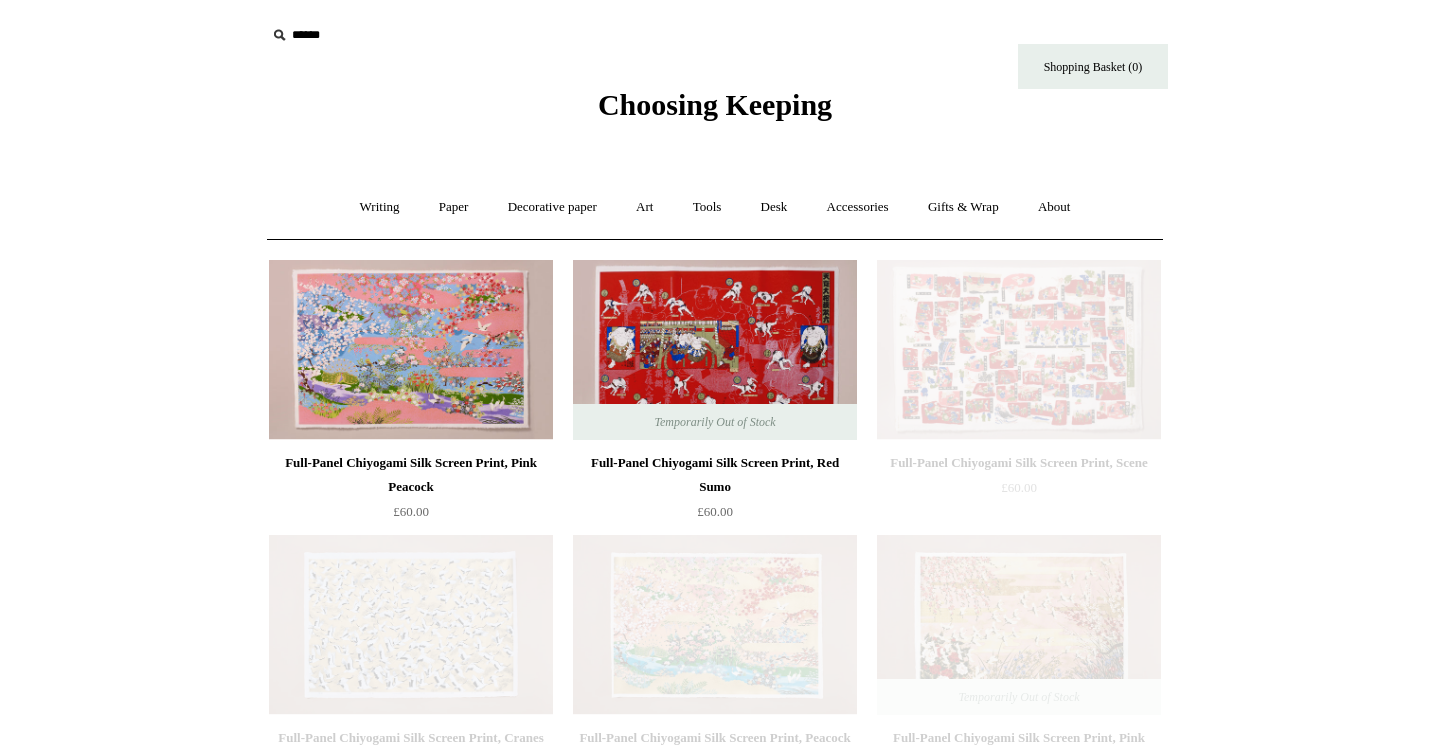scroll, scrollTop: 0, scrollLeft: 0, axis: both 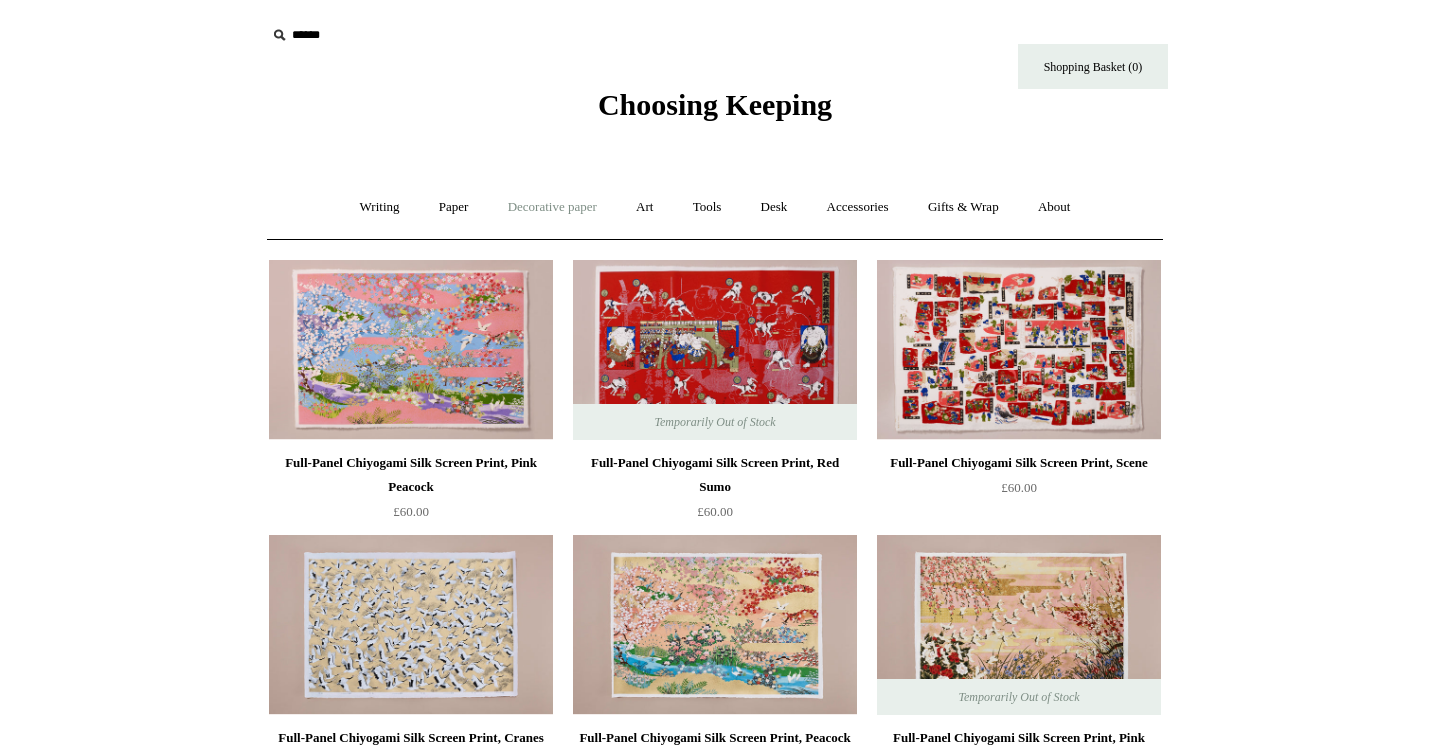 click on "Decorative paper +" at bounding box center [552, 207] 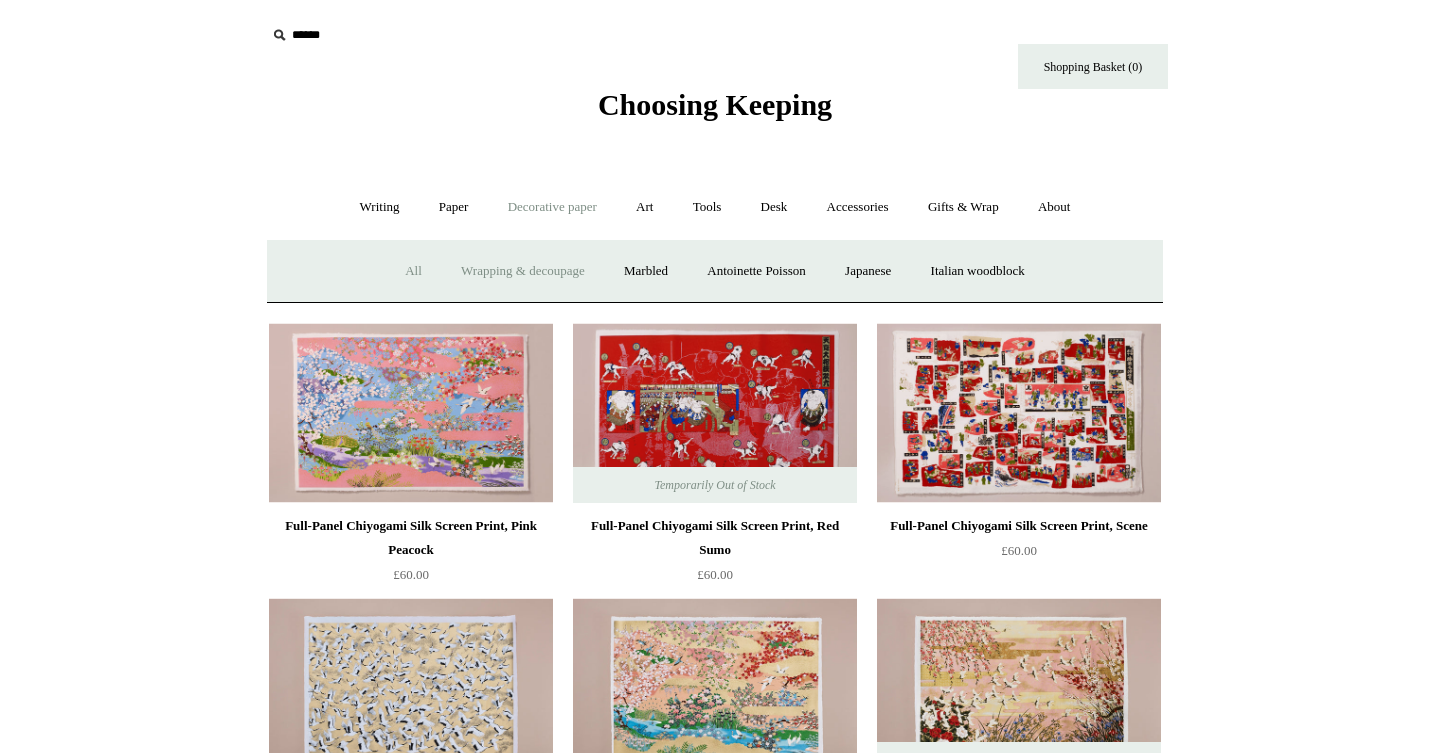 click on "Wrapping & decoupage" at bounding box center (523, 271) 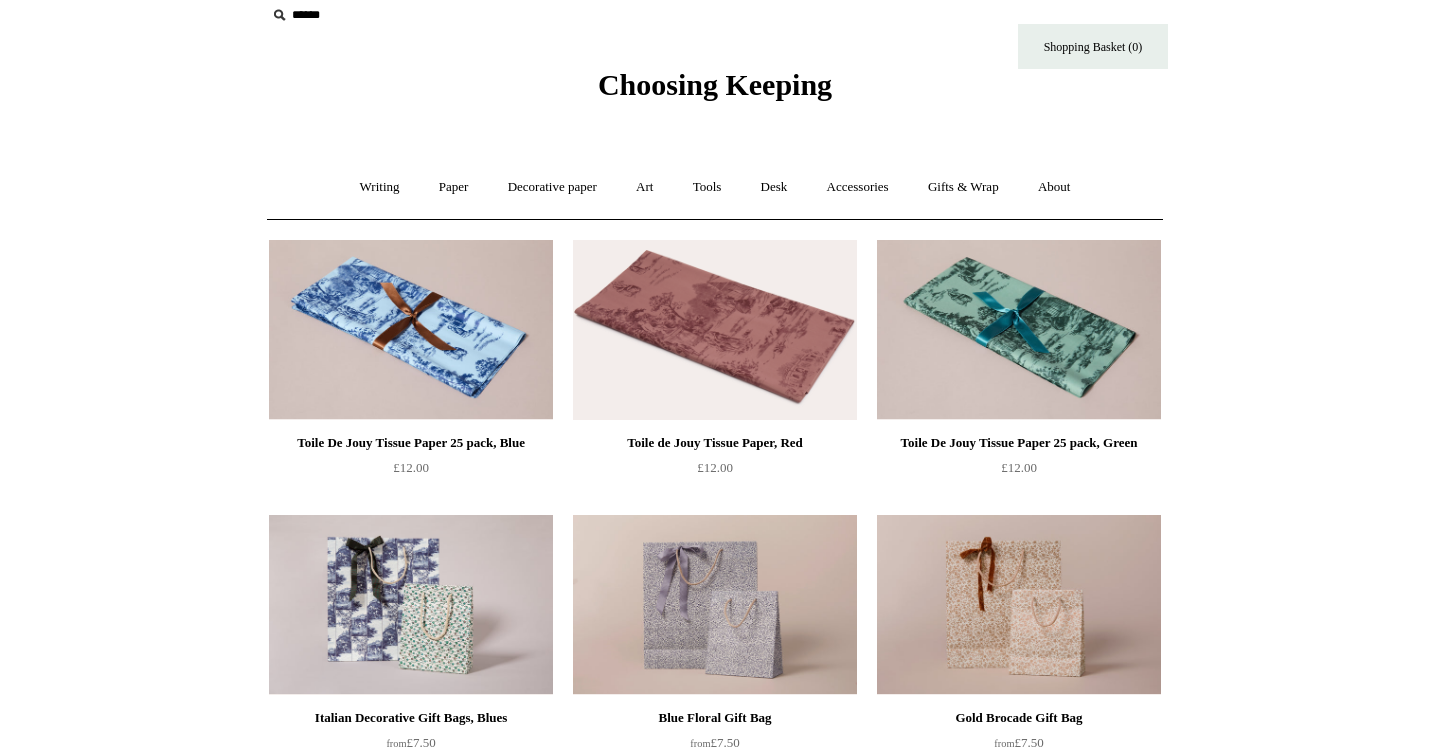 scroll, scrollTop: 0, scrollLeft: 0, axis: both 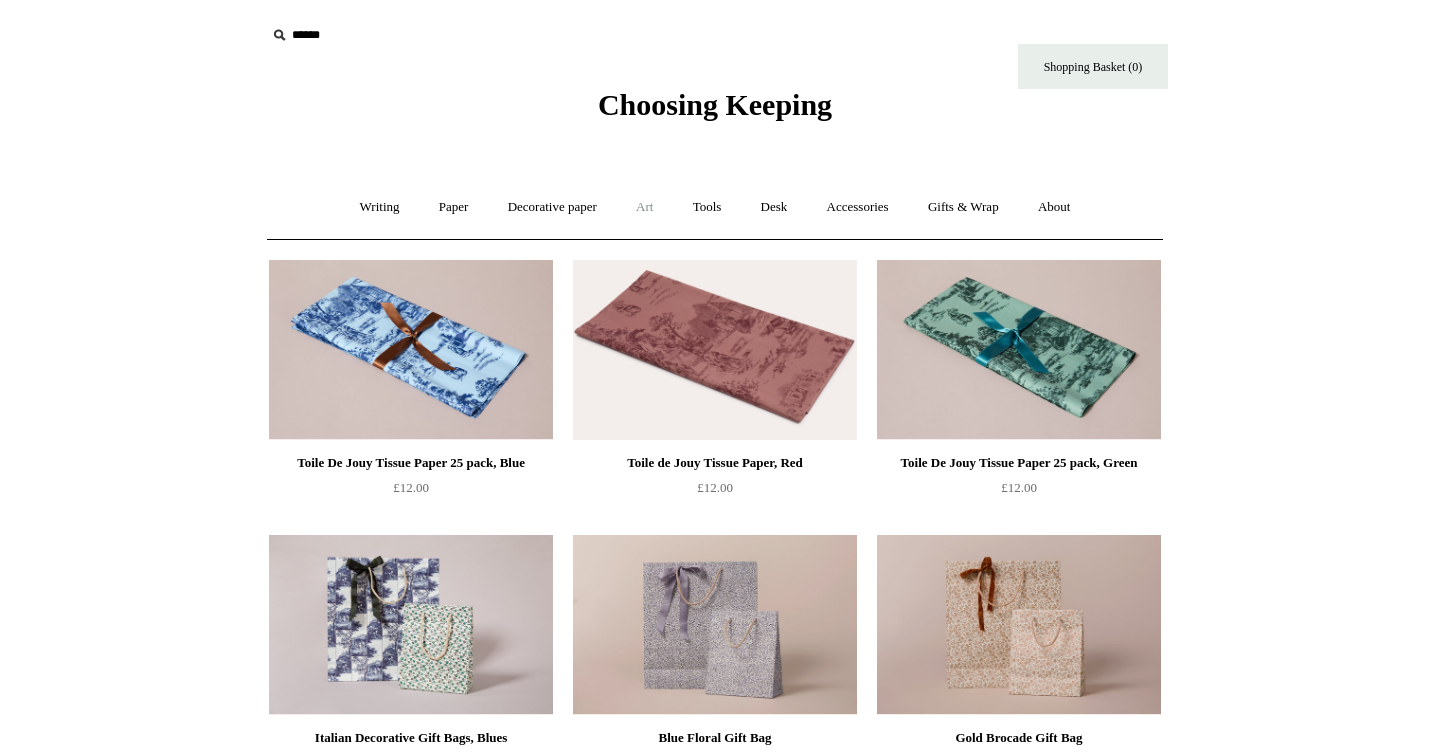 click on "Art +" at bounding box center [644, 207] 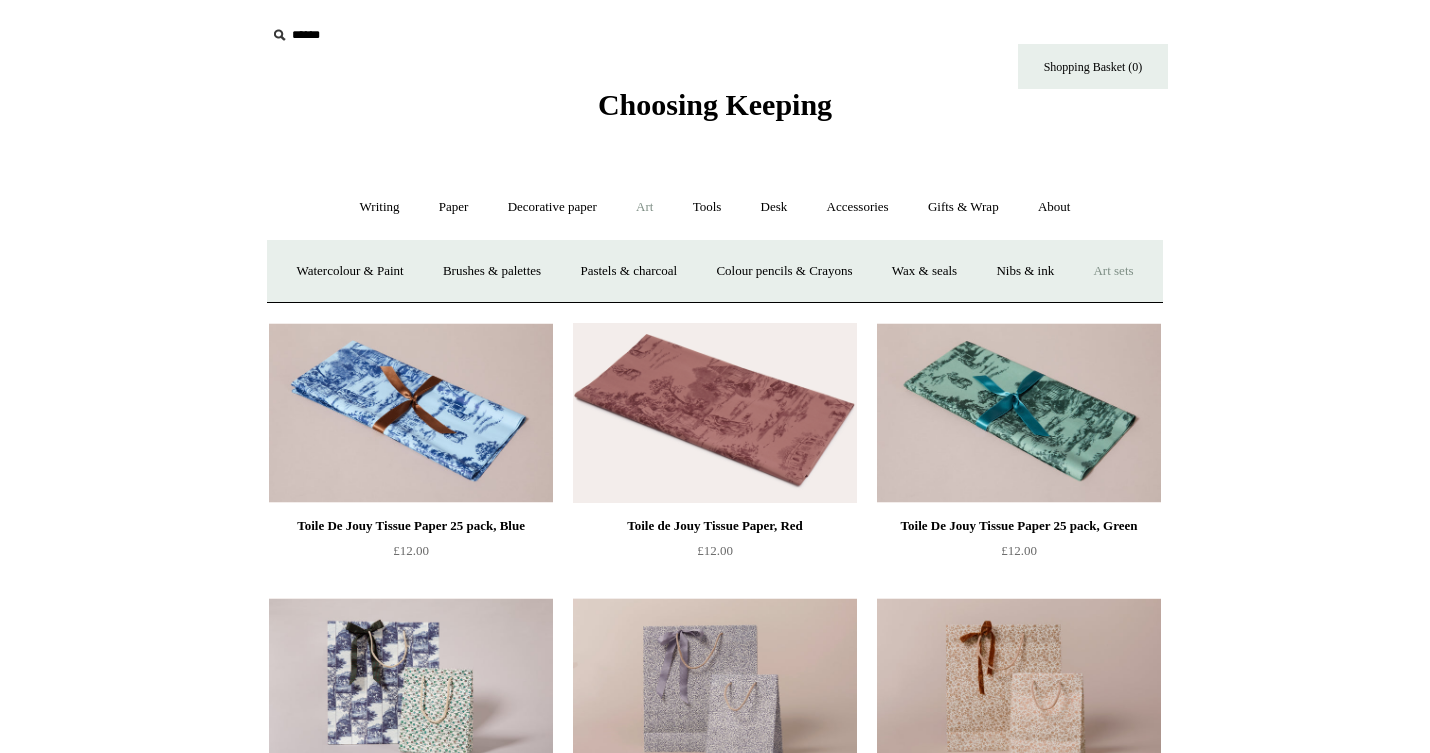 click on "Art sets" at bounding box center (1113, 271) 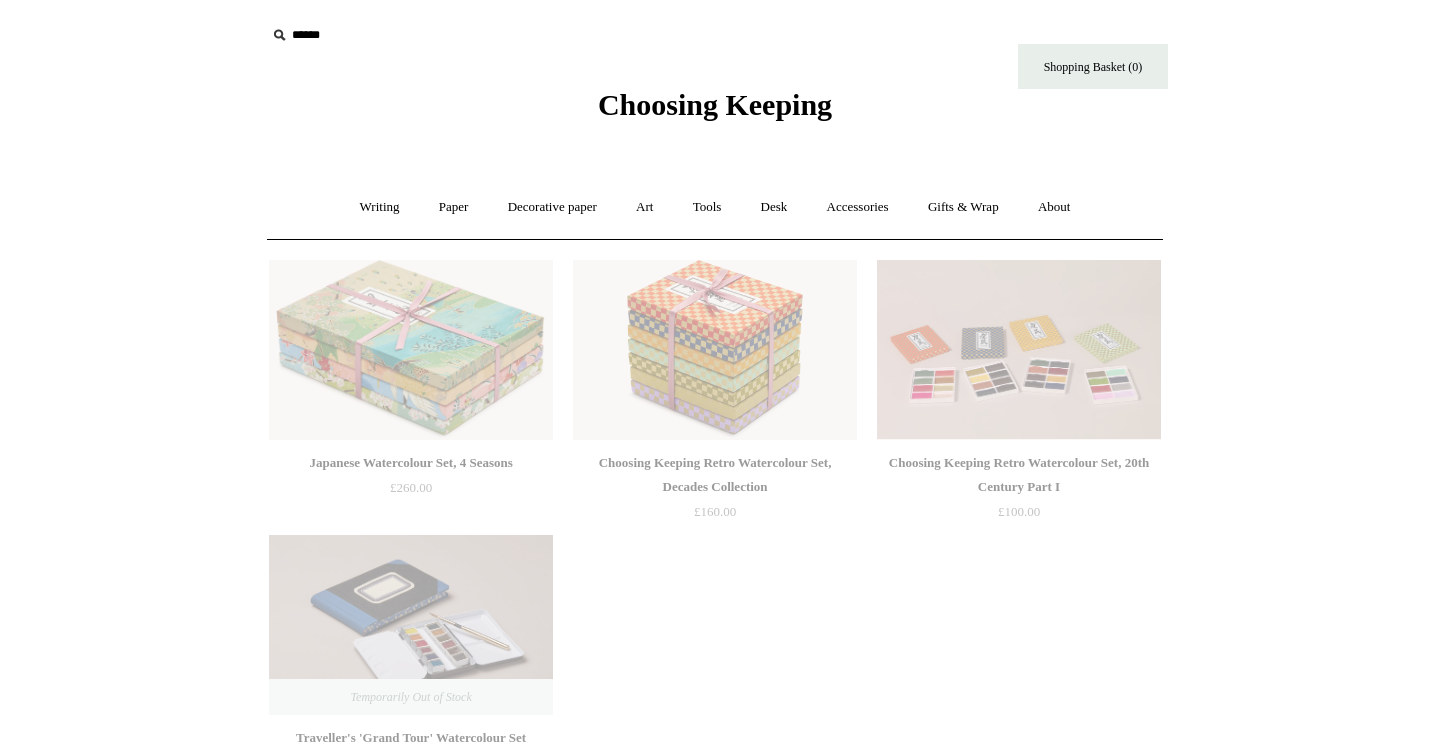 scroll, scrollTop: 0, scrollLeft: 0, axis: both 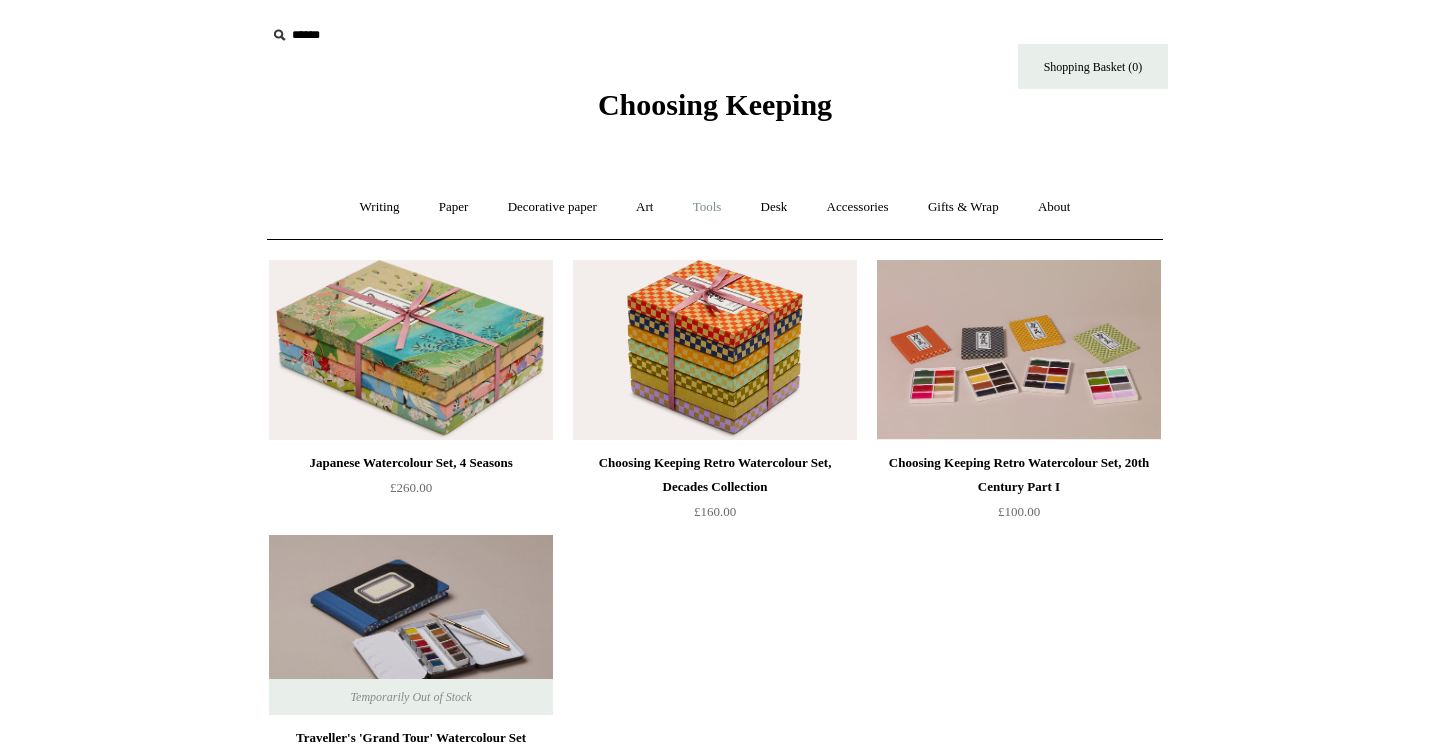 click on "Tools +" at bounding box center (707, 207) 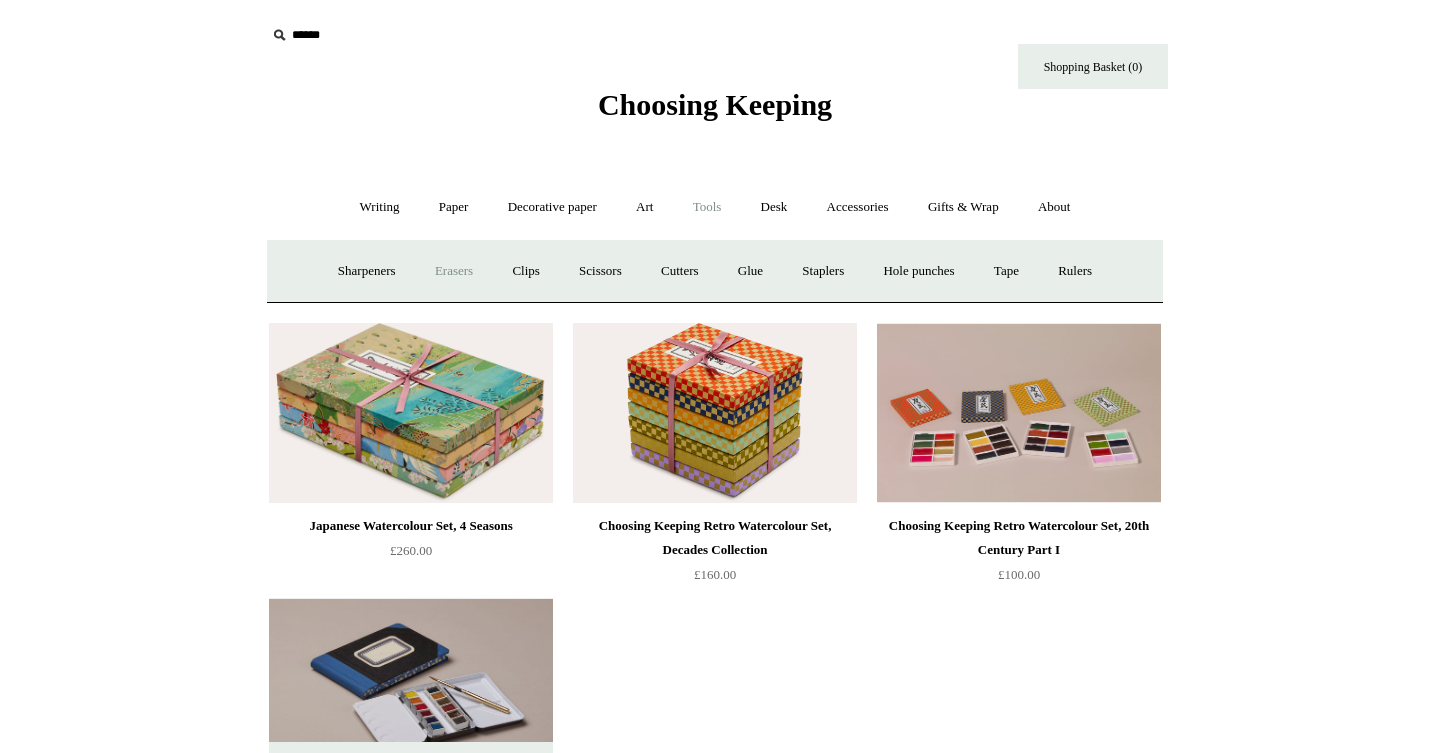 click on "Erasers" at bounding box center [454, 271] 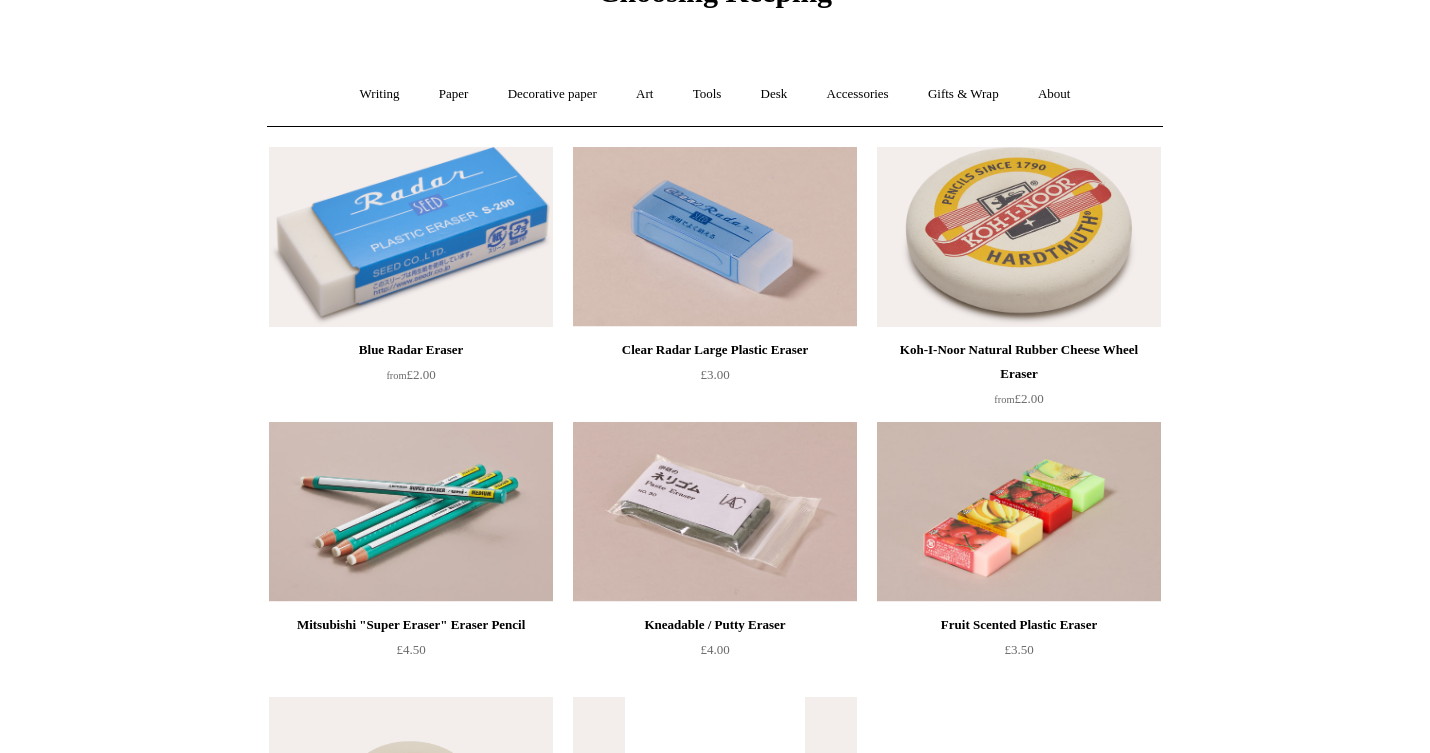 scroll, scrollTop: 0, scrollLeft: 0, axis: both 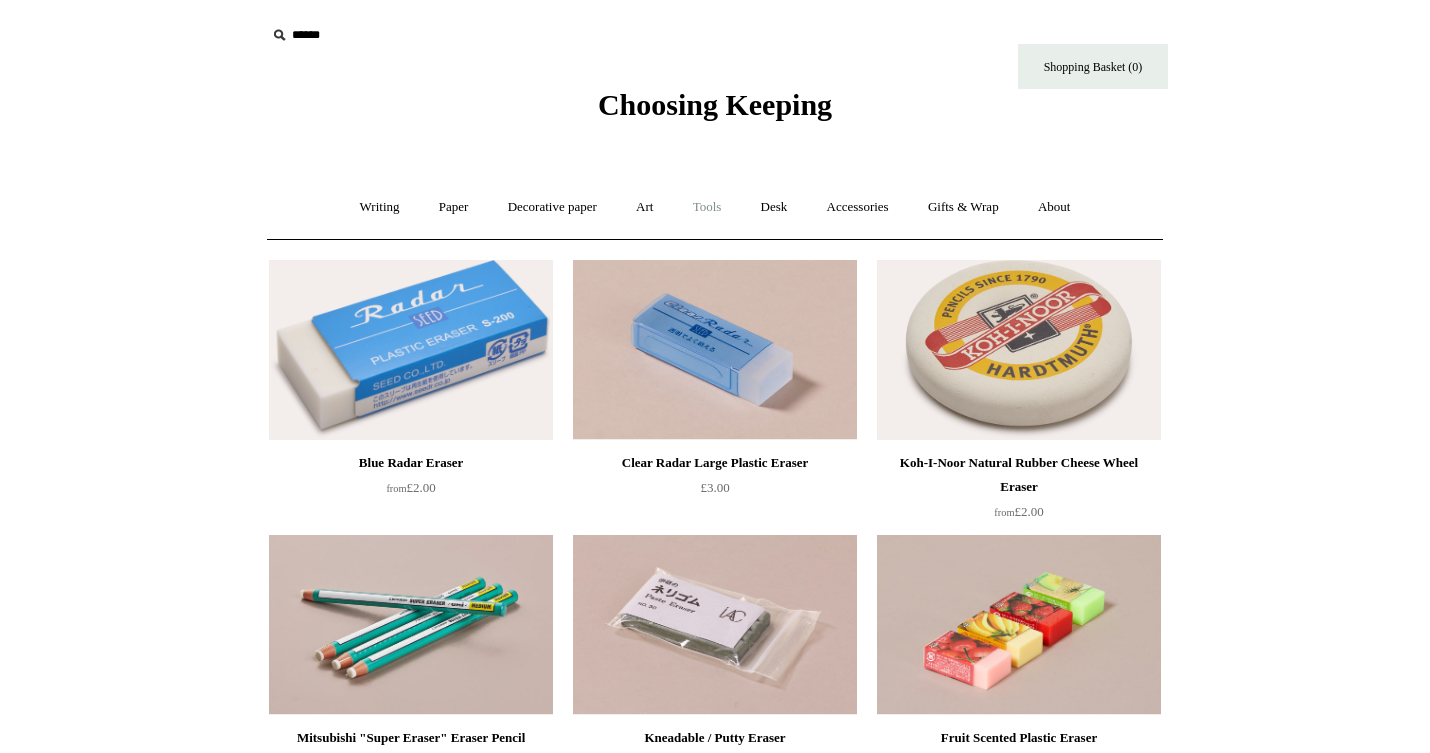 click on "Tools +" at bounding box center [707, 207] 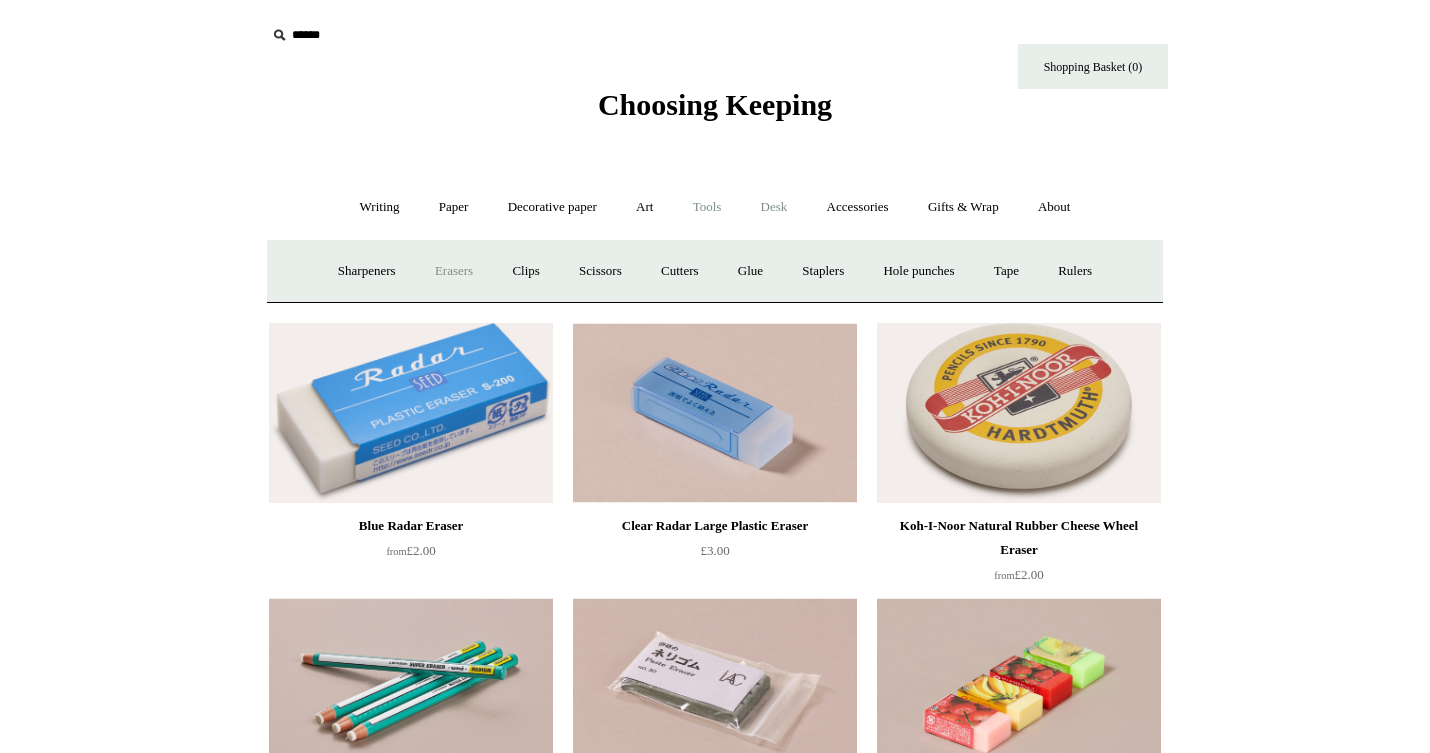 click on "Desk +" at bounding box center [774, 207] 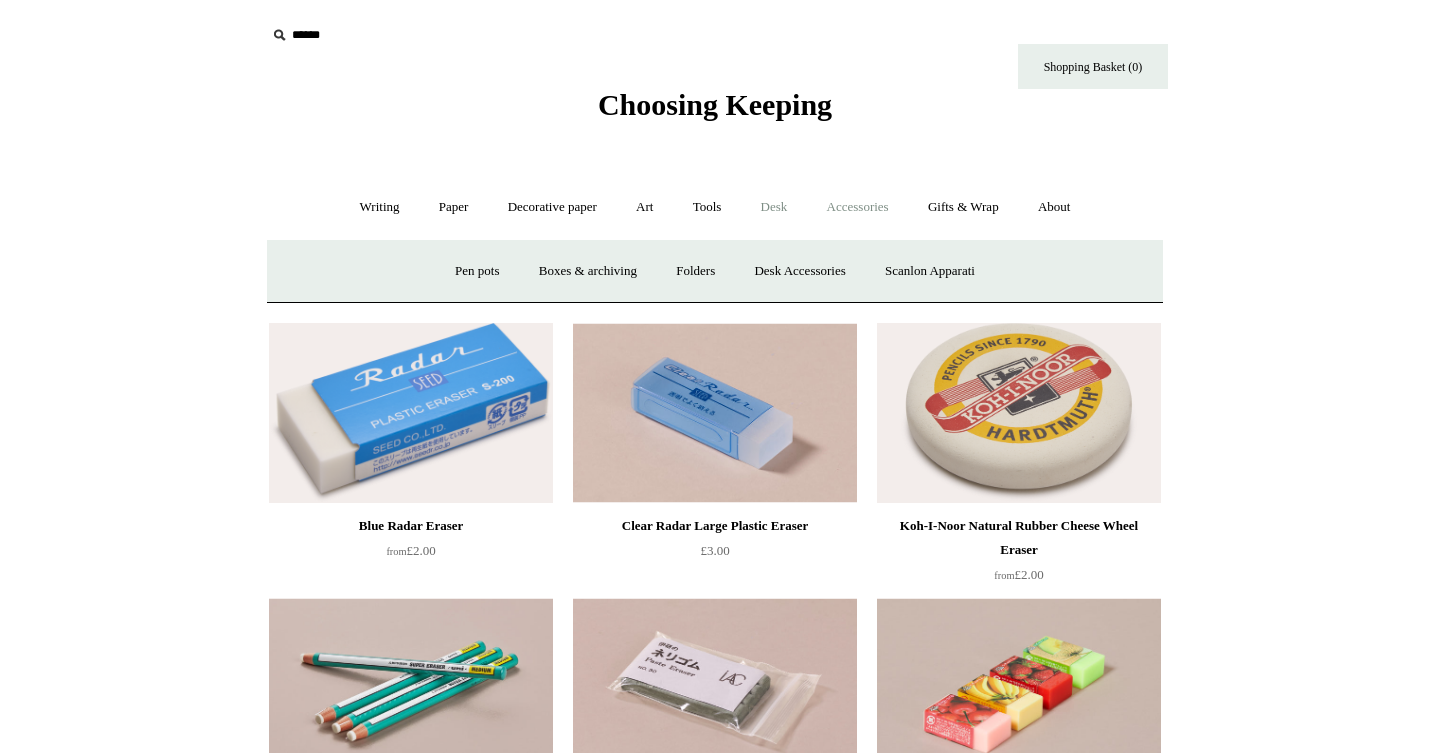 click on "Accessories +" at bounding box center [858, 207] 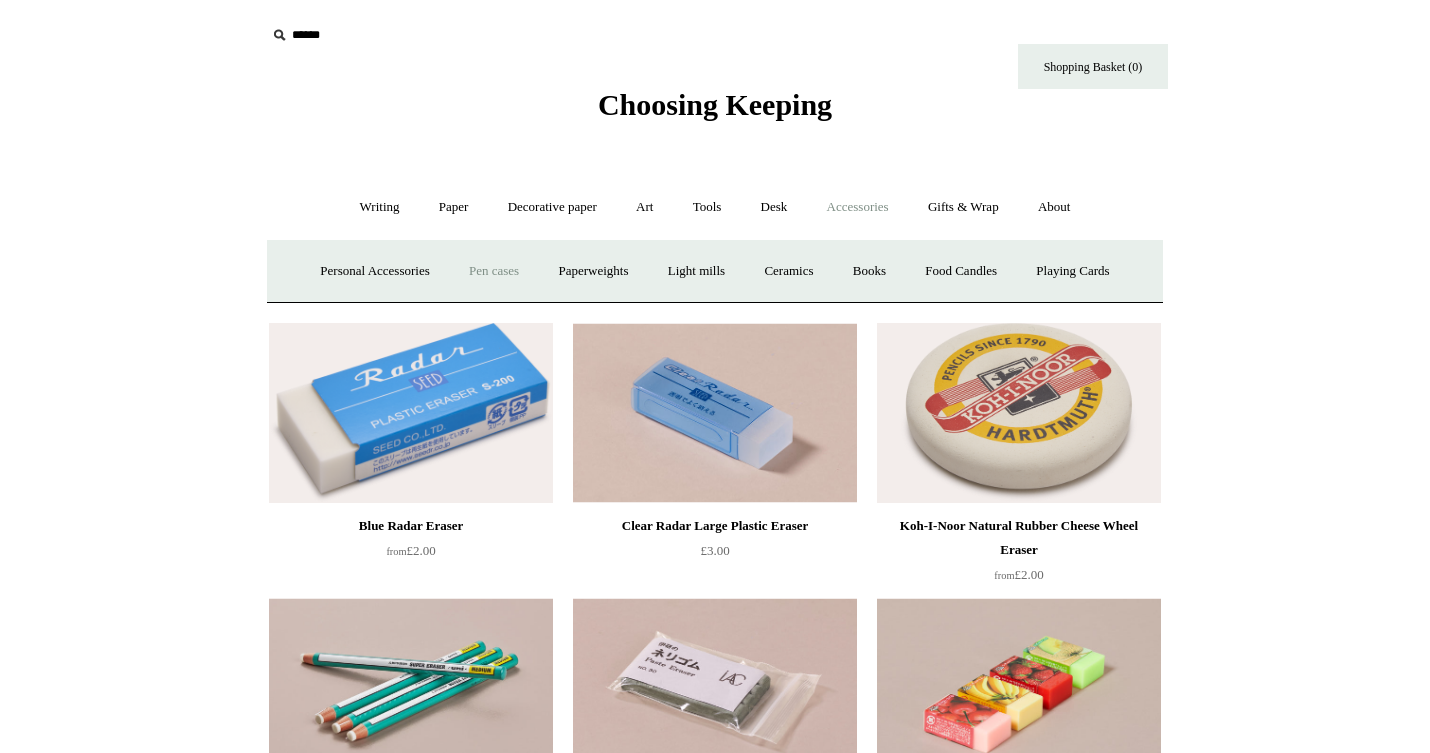 click on "Pen cases" at bounding box center (494, 271) 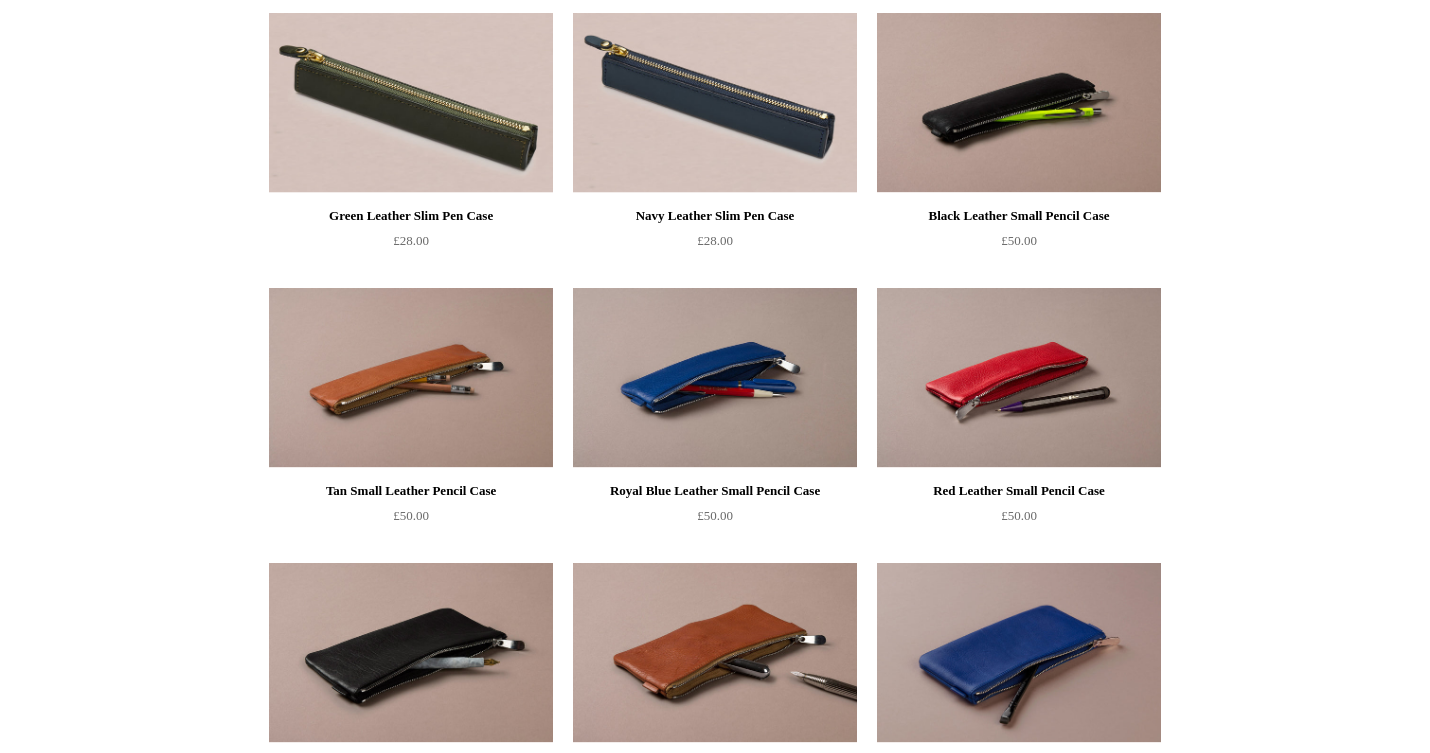 scroll, scrollTop: 0, scrollLeft: 0, axis: both 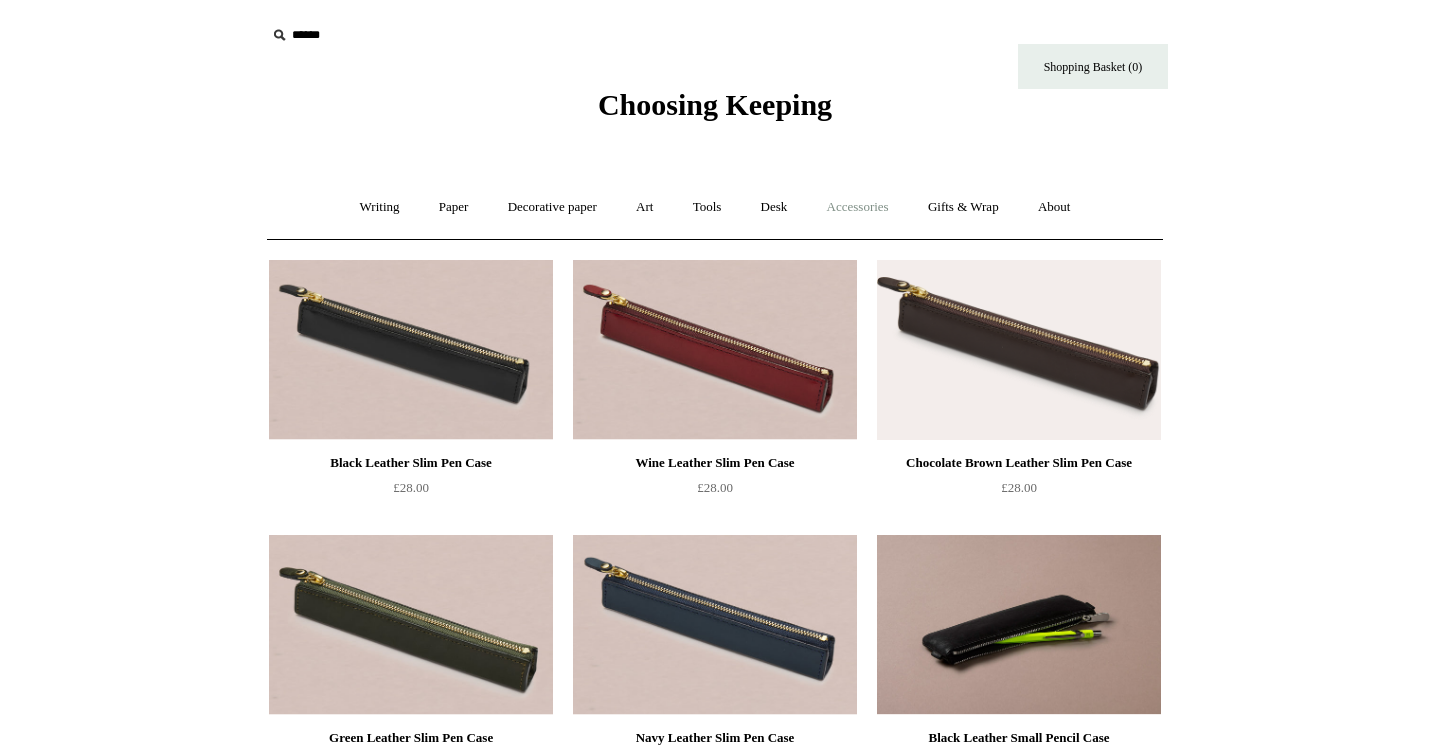 click on "Accessories +" at bounding box center [858, 207] 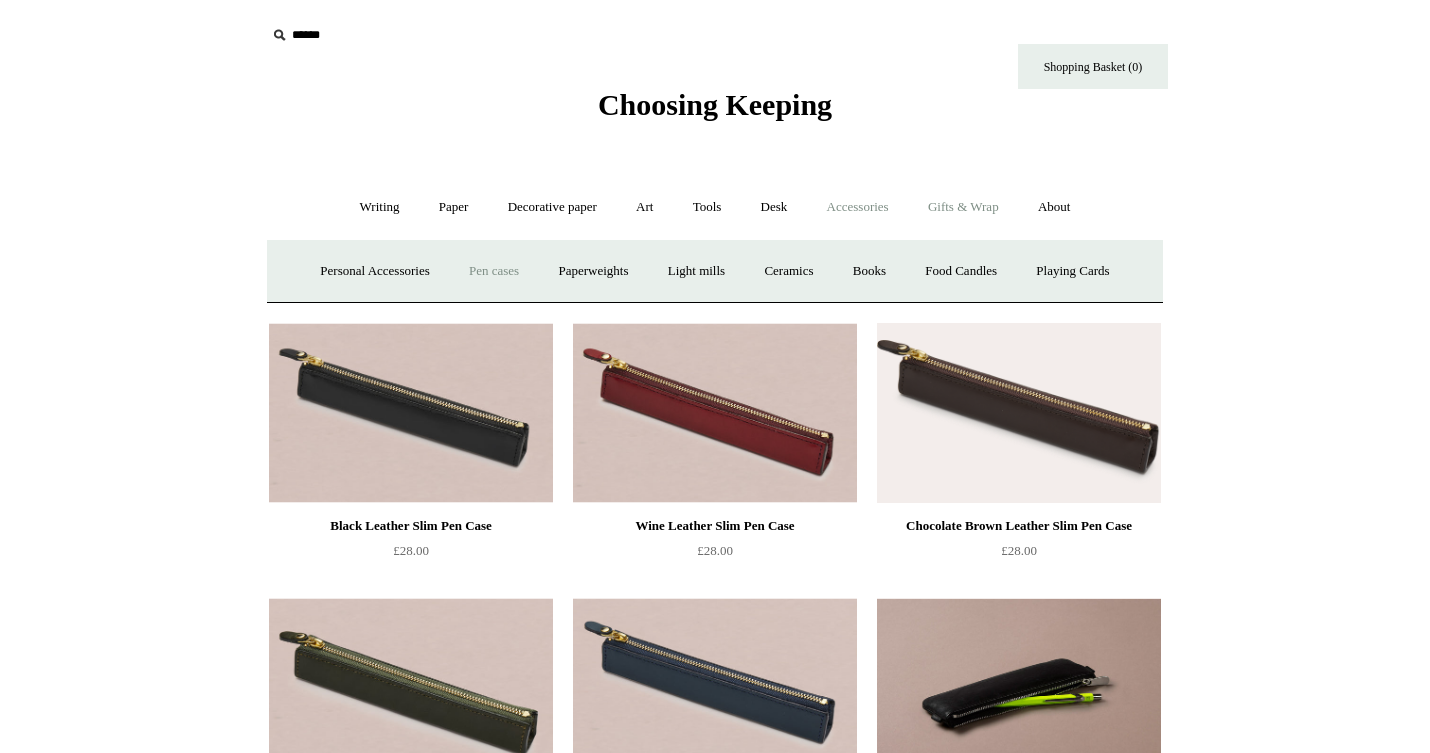 click on "Gifts & Wrap +" at bounding box center (963, 207) 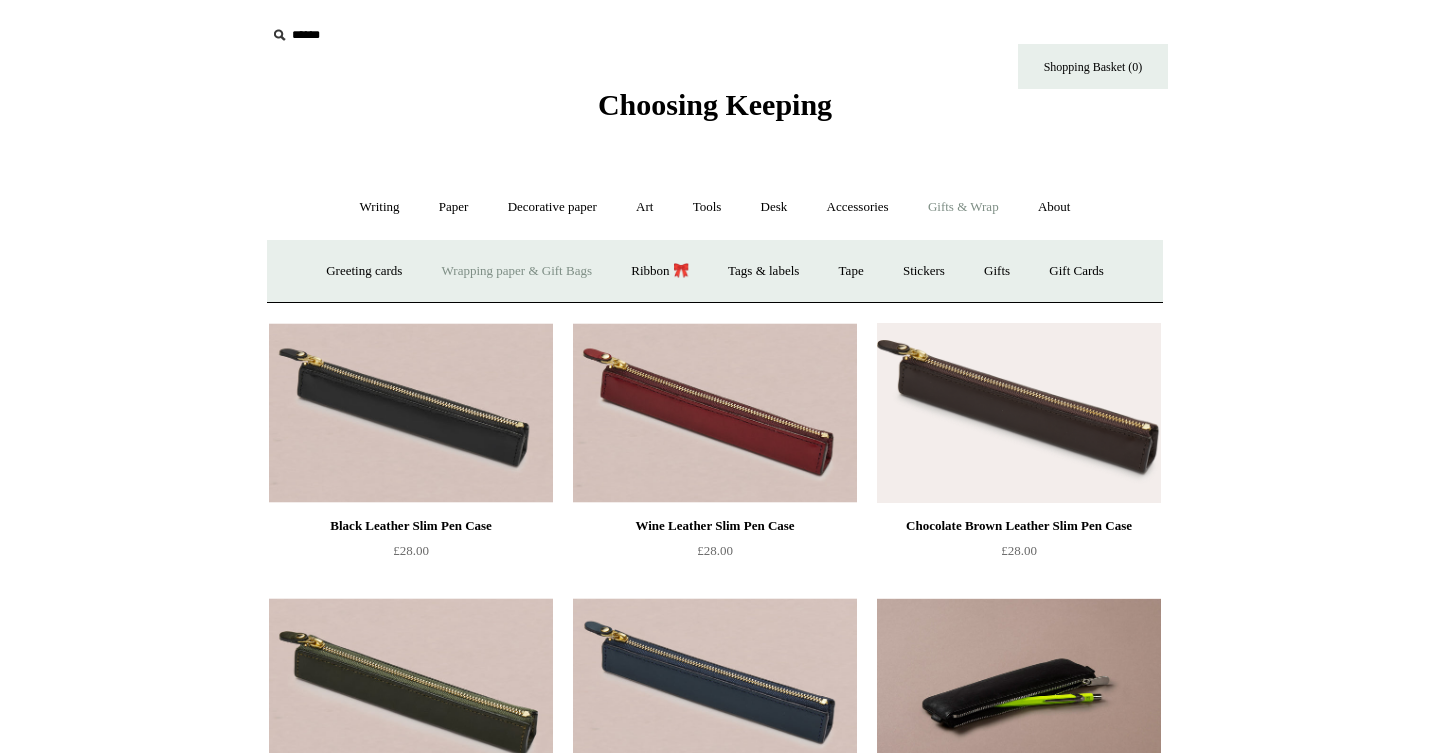 click on "Wrapping paper & Gift Bags" at bounding box center [517, 271] 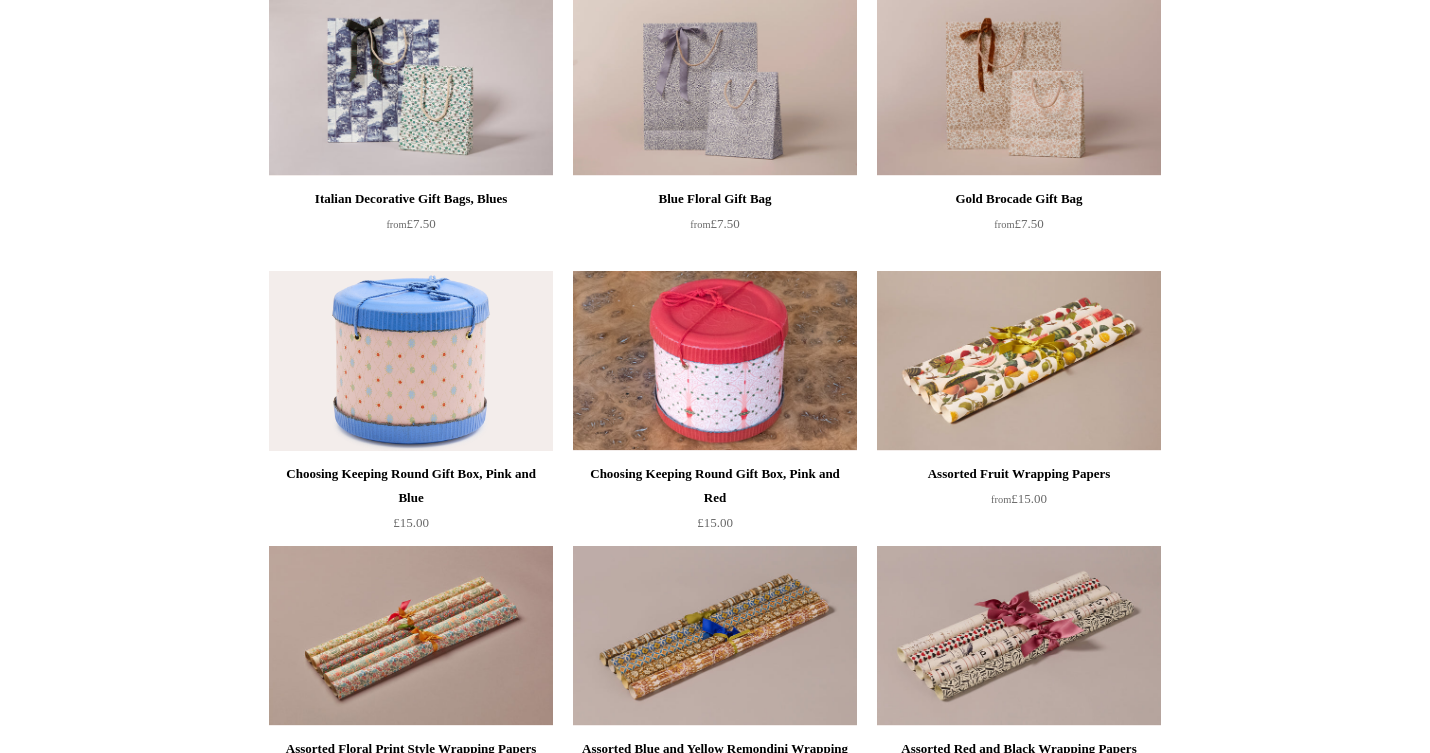 scroll, scrollTop: 0, scrollLeft: 0, axis: both 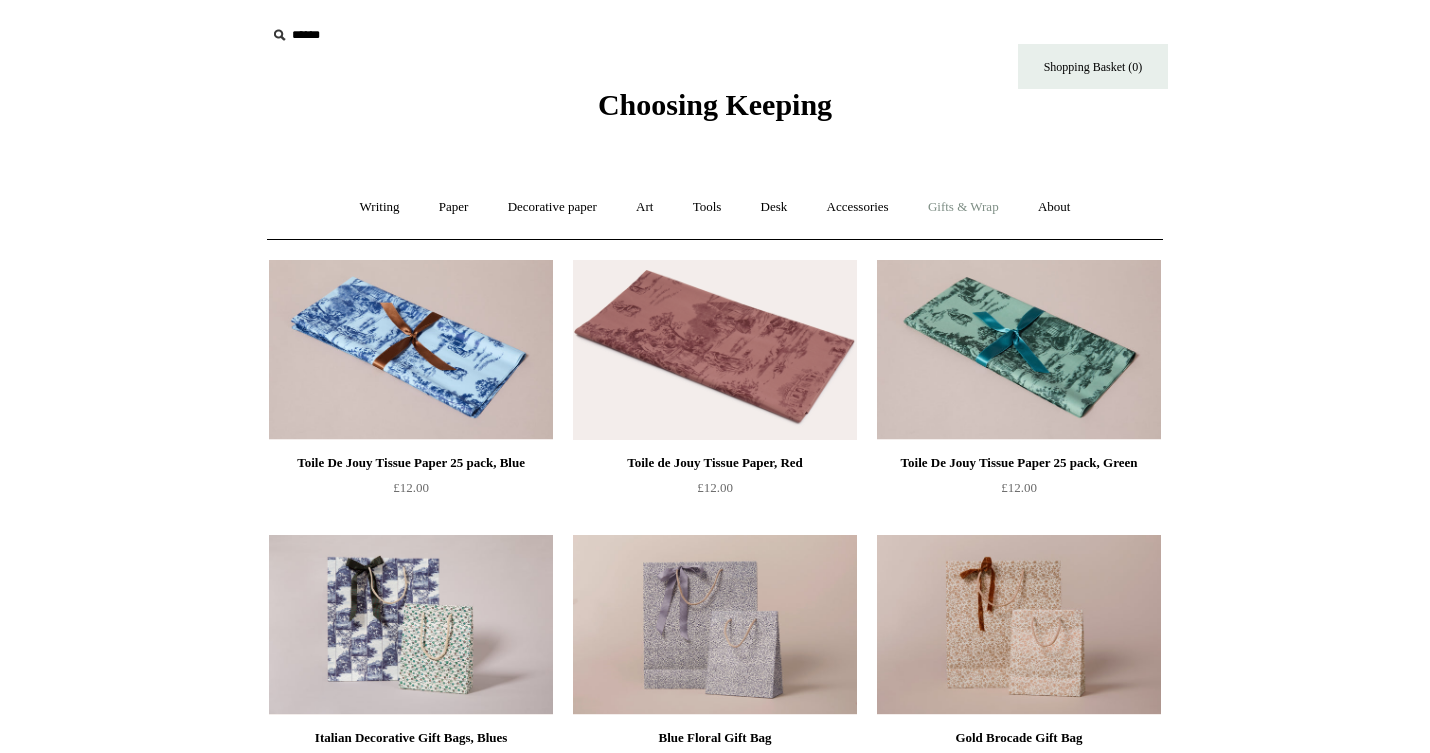 click on "Gifts & Wrap +" at bounding box center (963, 207) 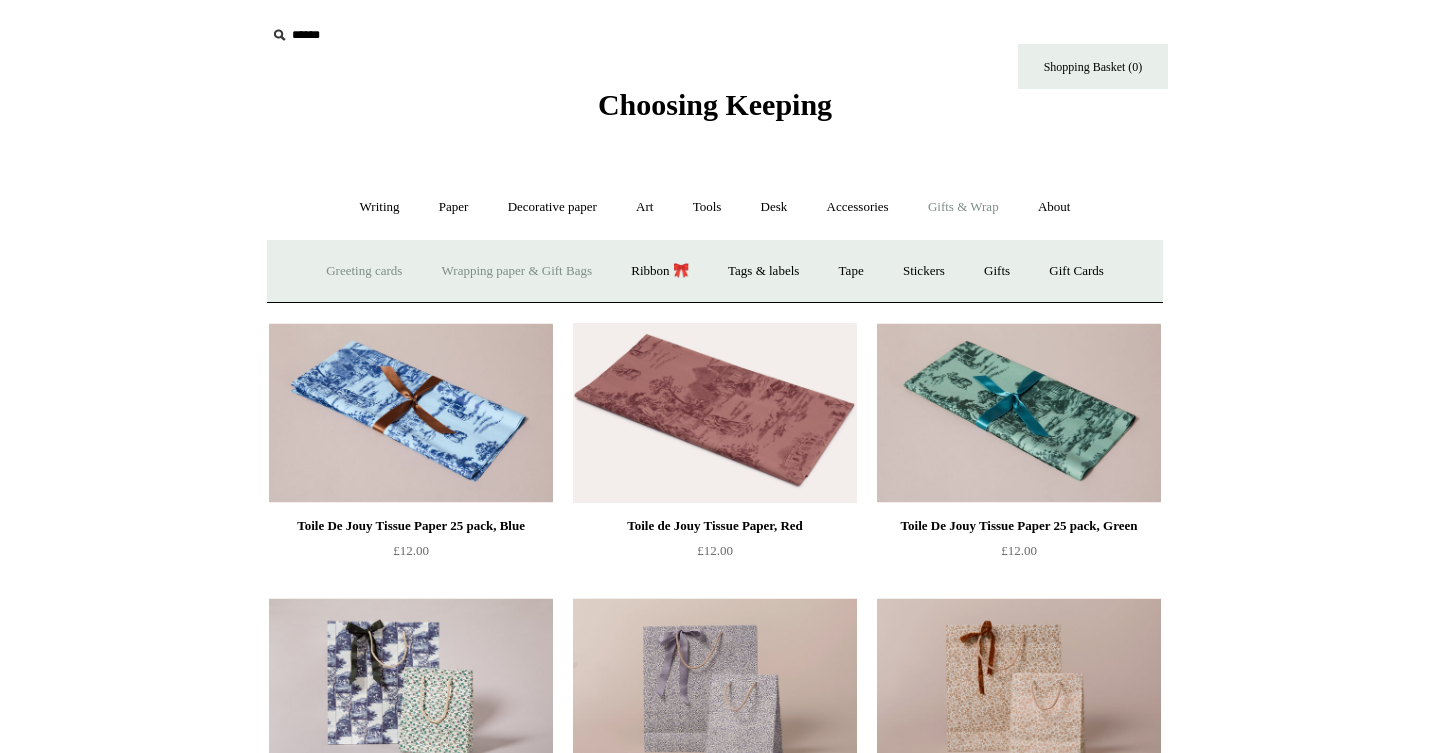 click on "Greeting cards +" at bounding box center (364, 271) 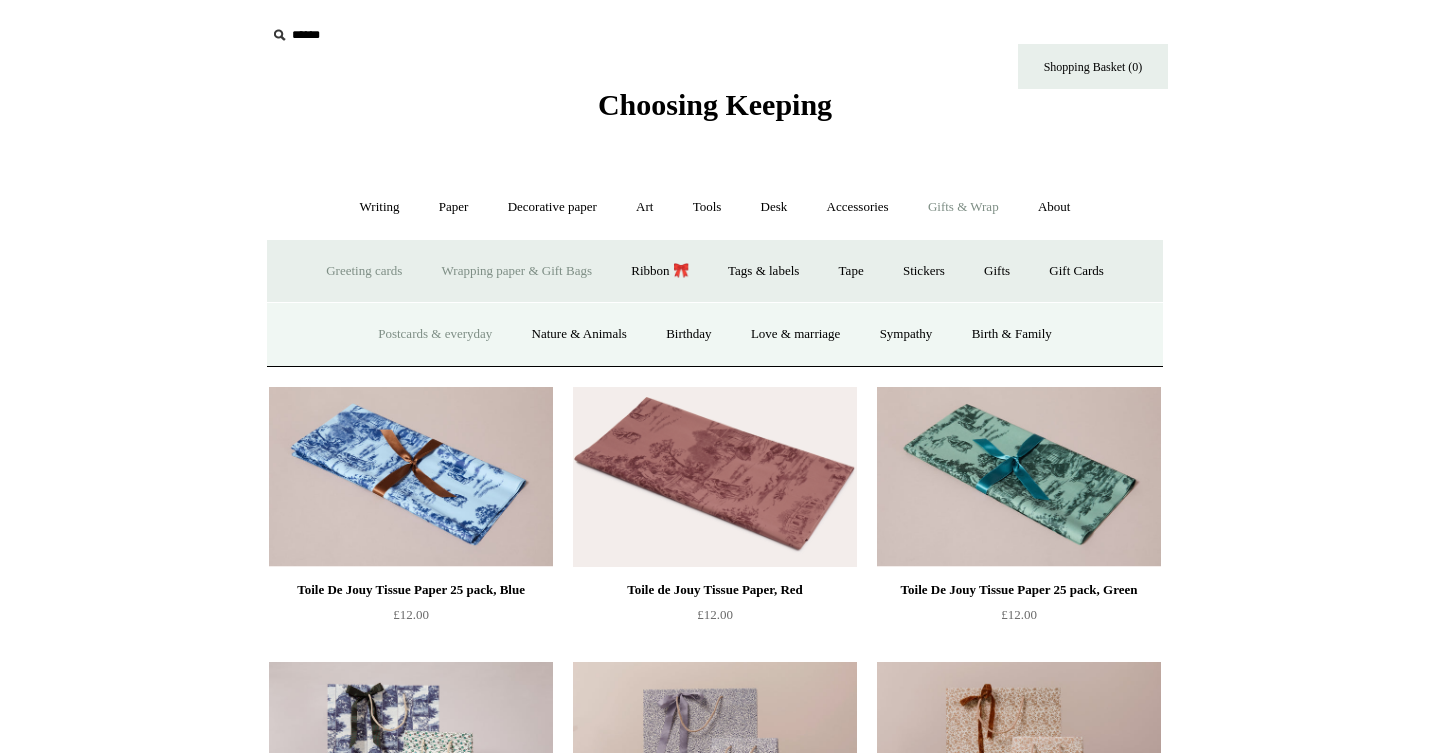 click on "Postcards & everyday" at bounding box center [435, 334] 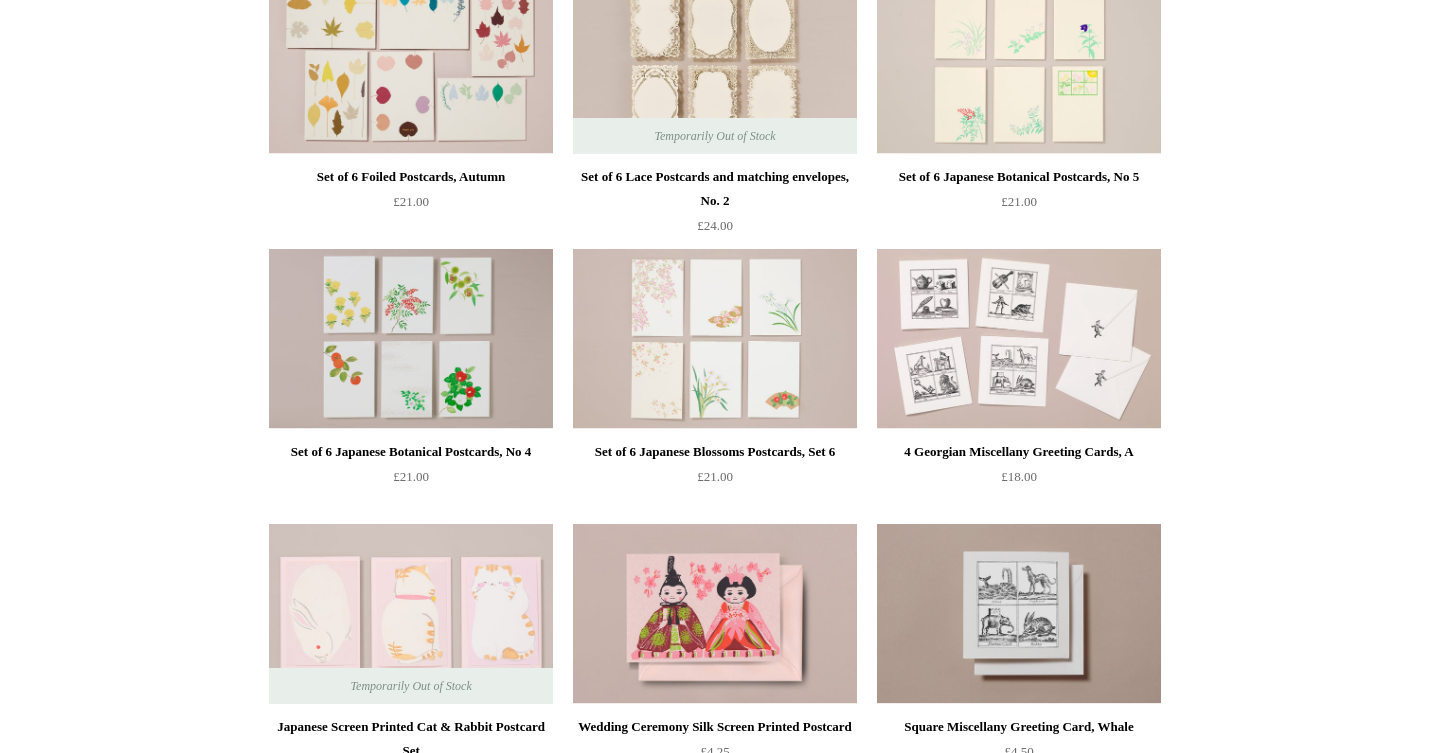 scroll, scrollTop: 0, scrollLeft: 0, axis: both 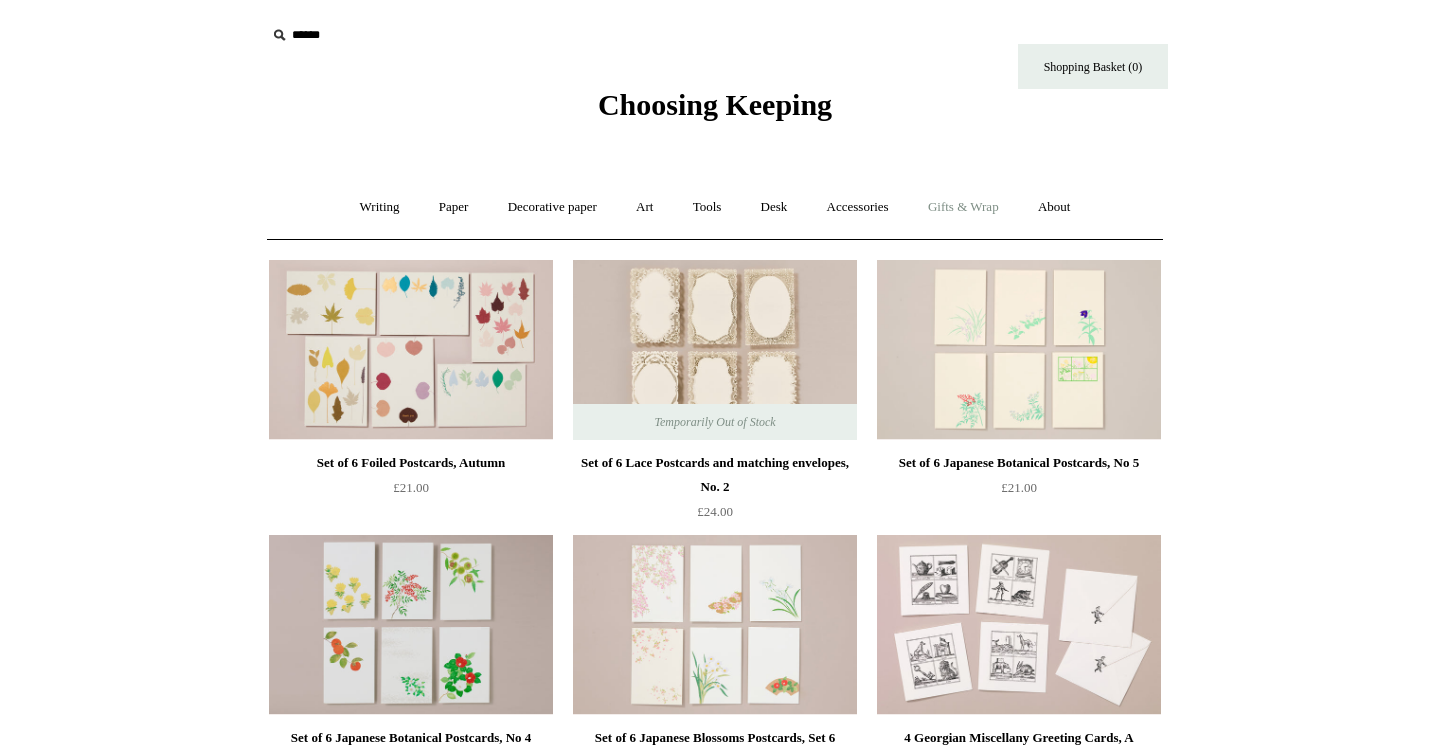 click on "Gifts & Wrap +" at bounding box center (963, 207) 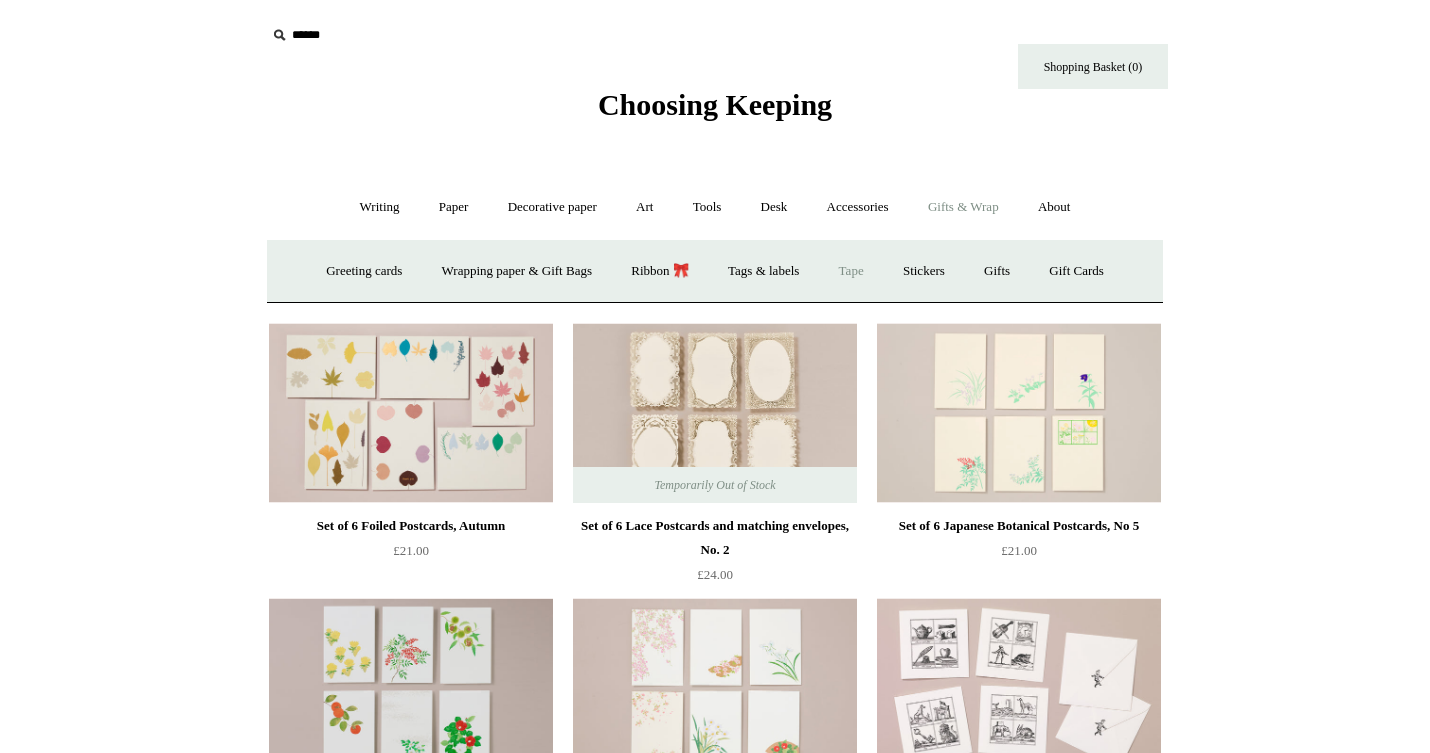 click on "Tape" at bounding box center (851, 271) 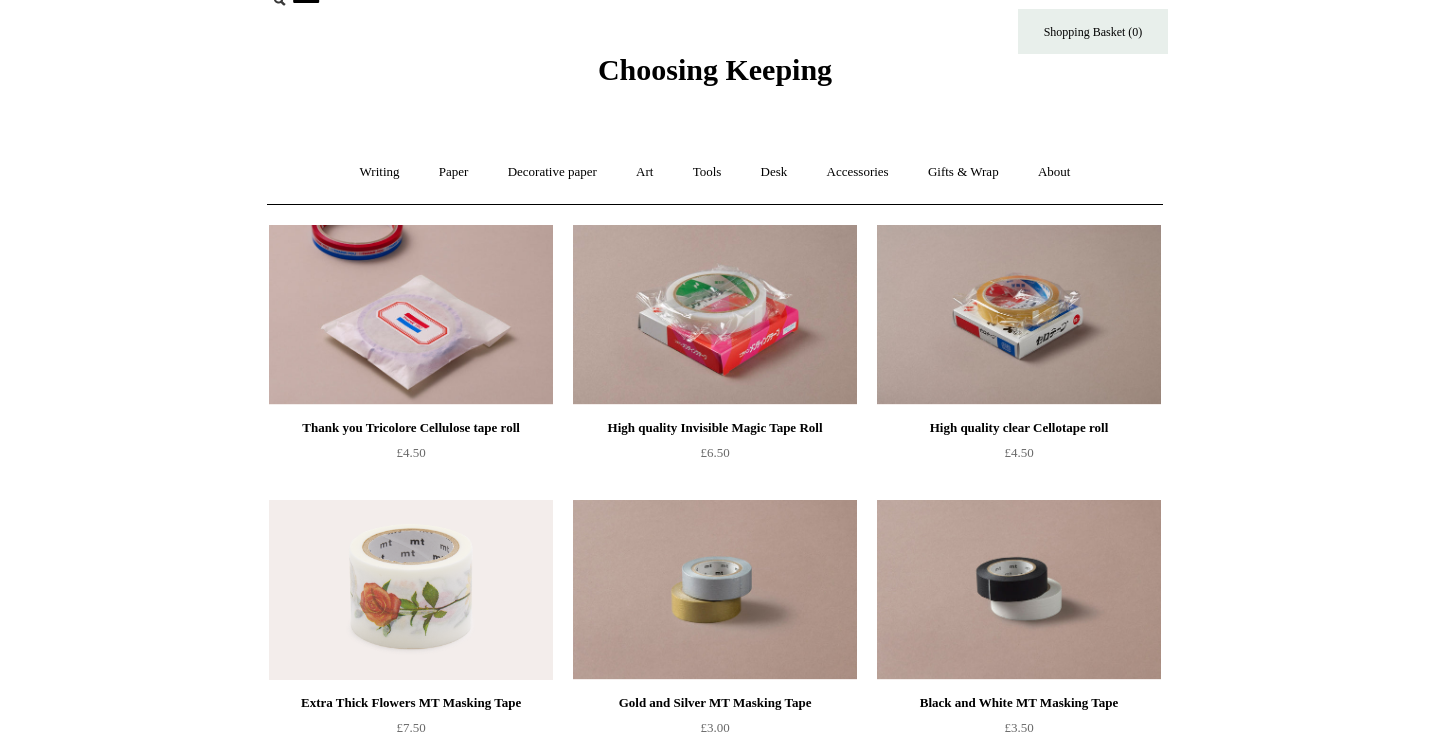 scroll, scrollTop: 0, scrollLeft: 0, axis: both 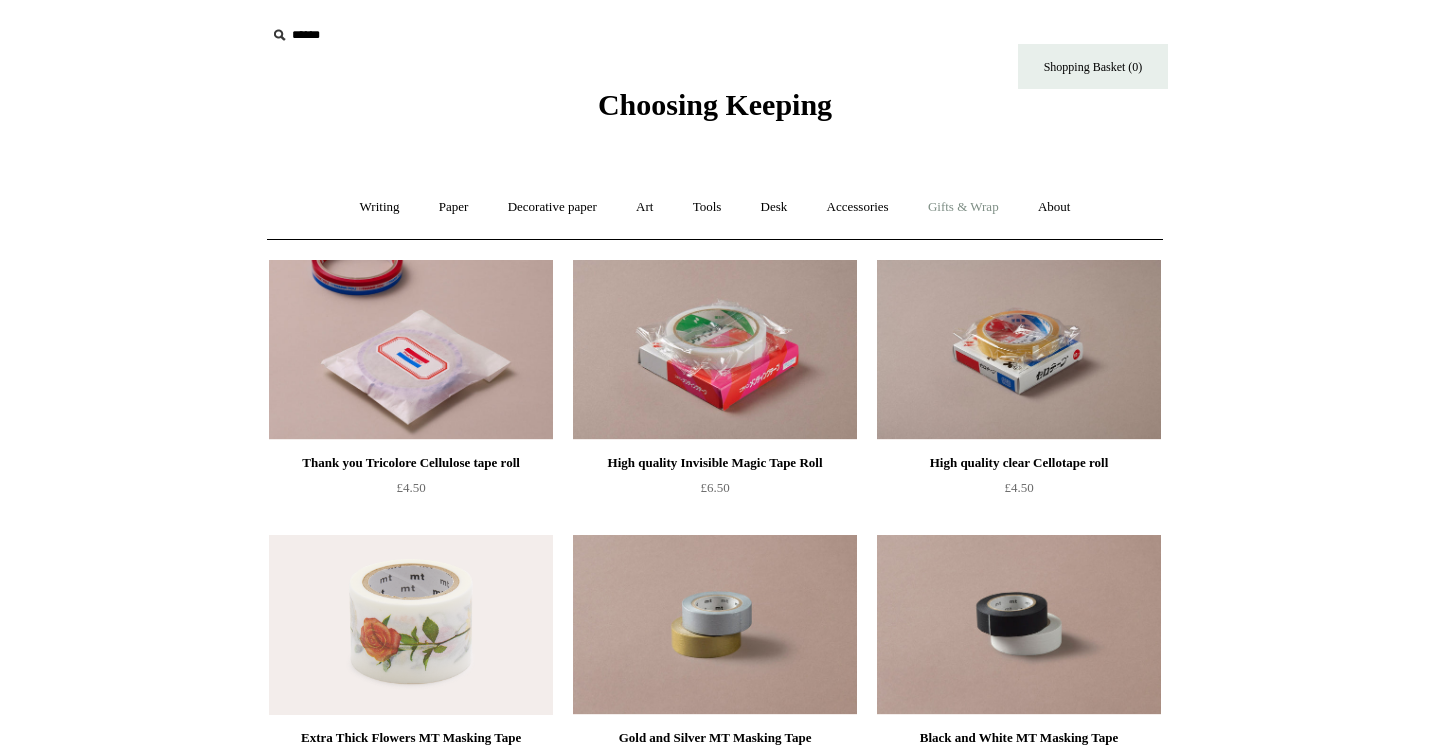 click on "Gifts & Wrap +" at bounding box center (963, 207) 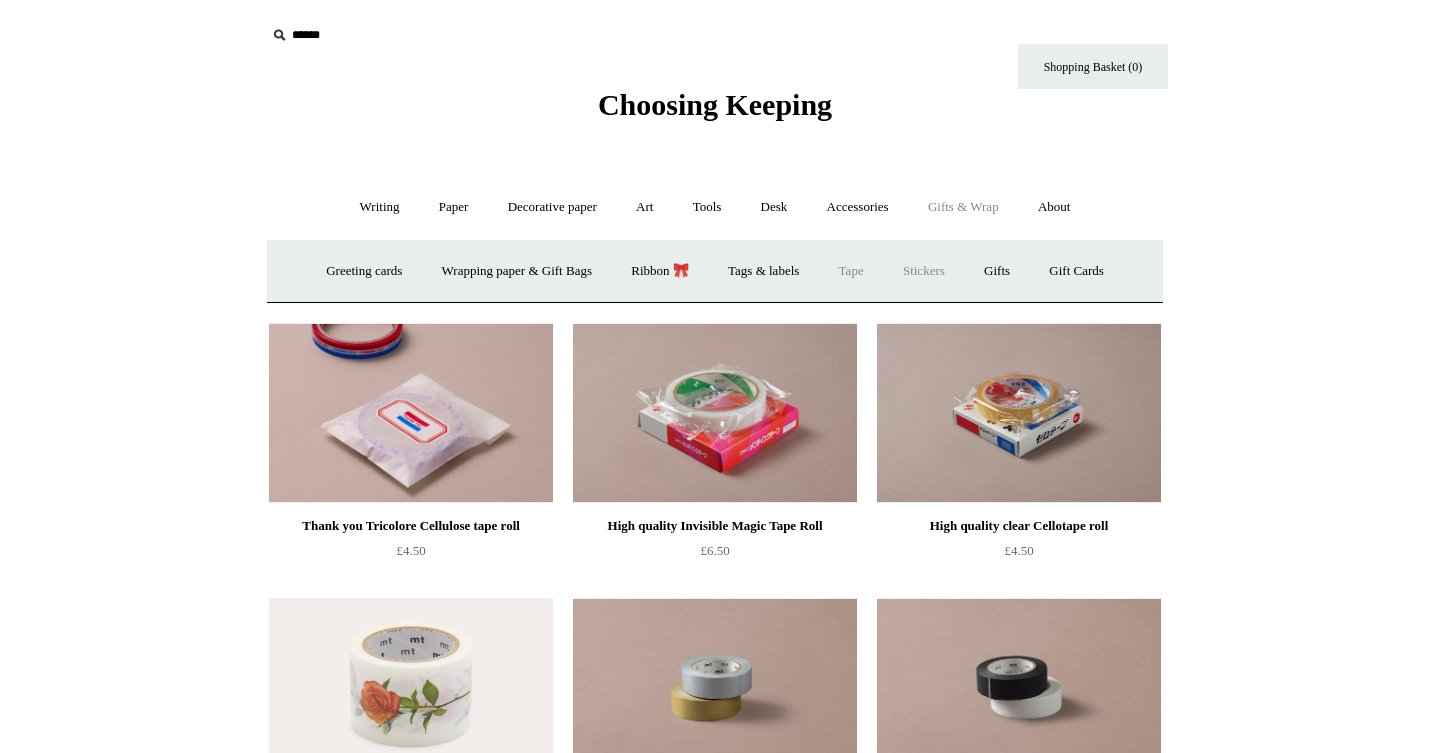 click on "Stickers" at bounding box center [924, 271] 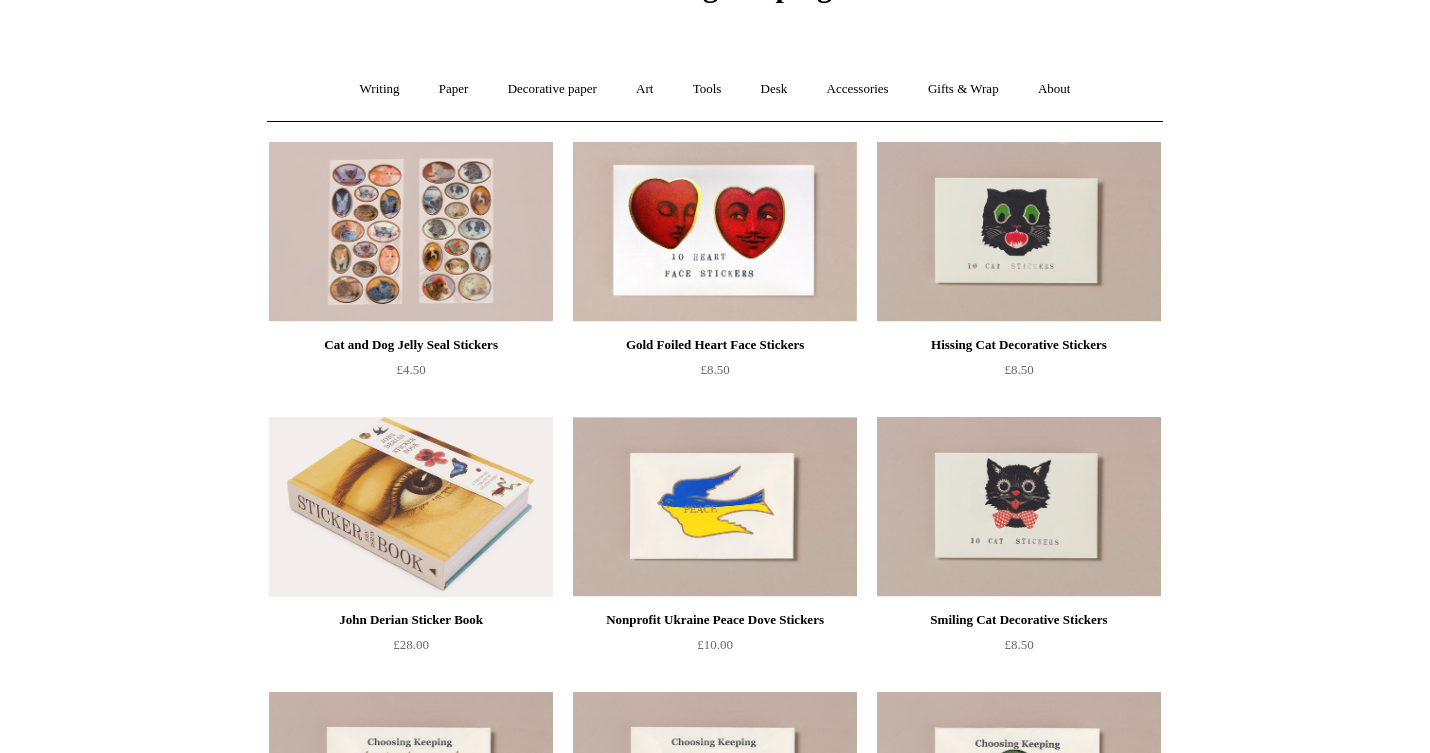 scroll, scrollTop: 55, scrollLeft: 0, axis: vertical 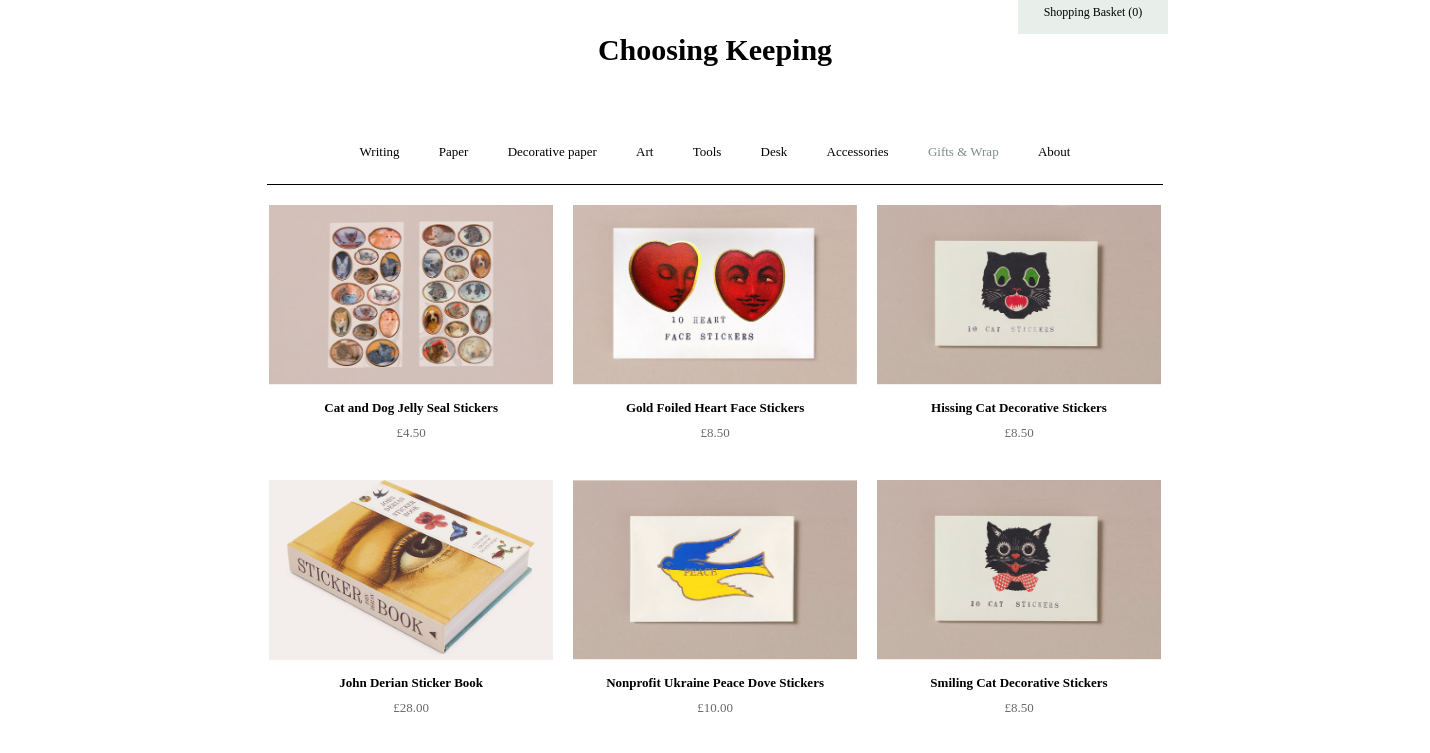 click on "Gifts & Wrap +" at bounding box center (963, 152) 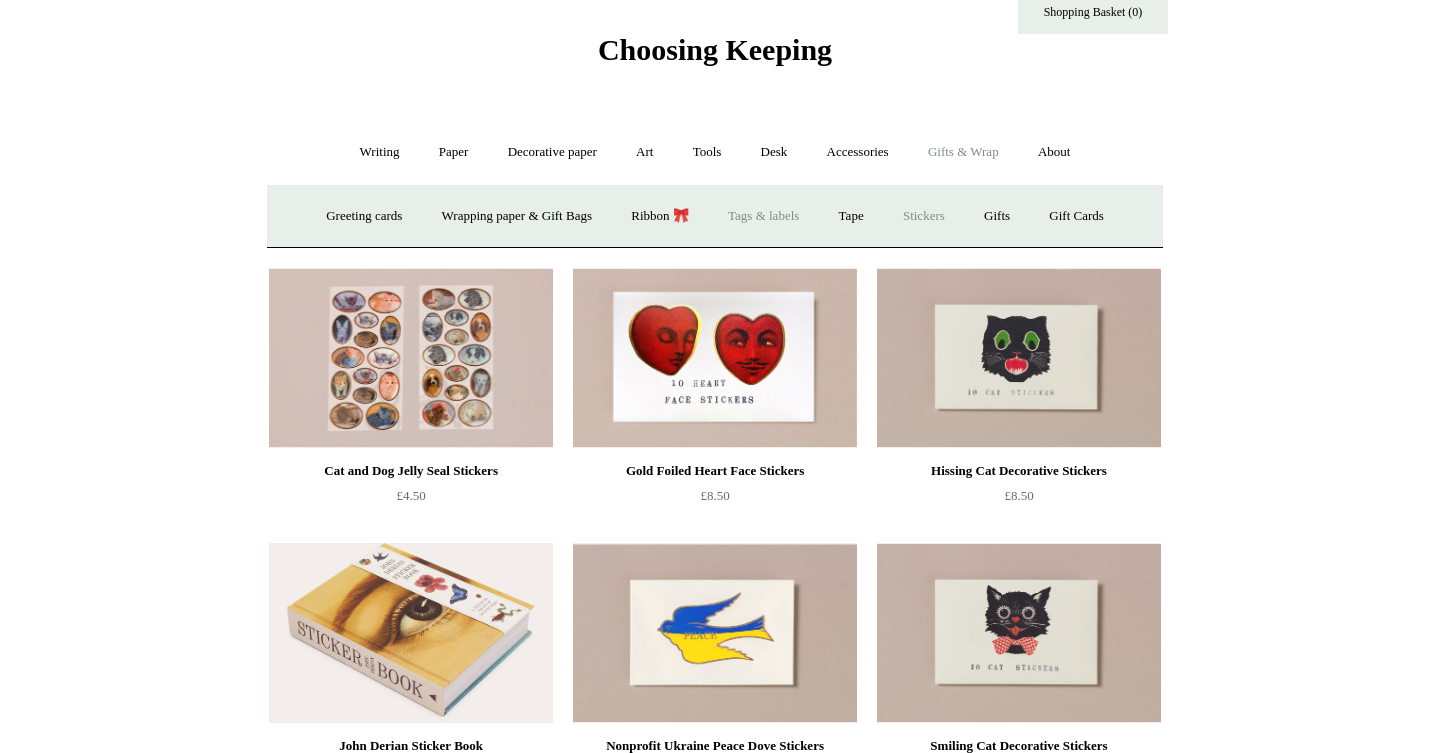 click on "Tags & labels" at bounding box center (763, 216) 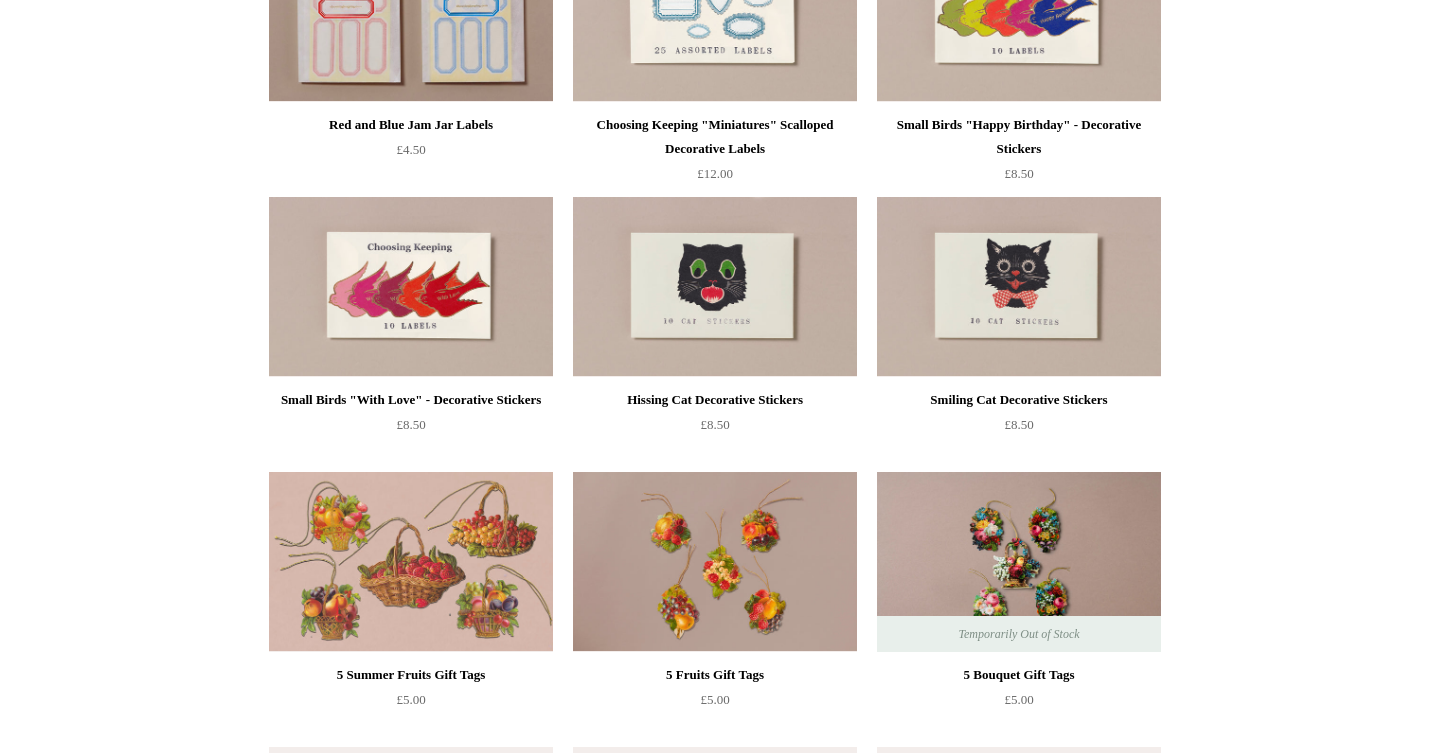 scroll, scrollTop: 0, scrollLeft: 0, axis: both 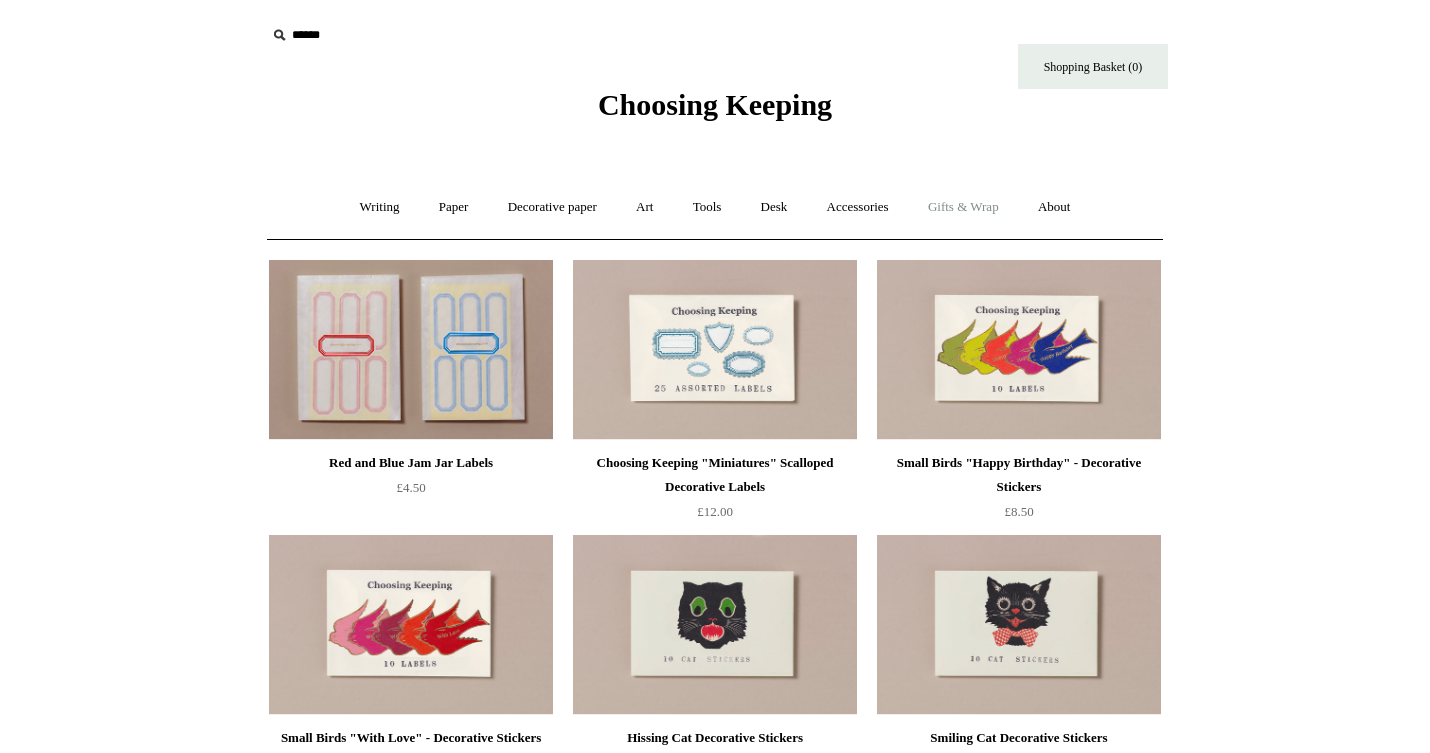 click on "Gifts & Wrap +" at bounding box center [963, 207] 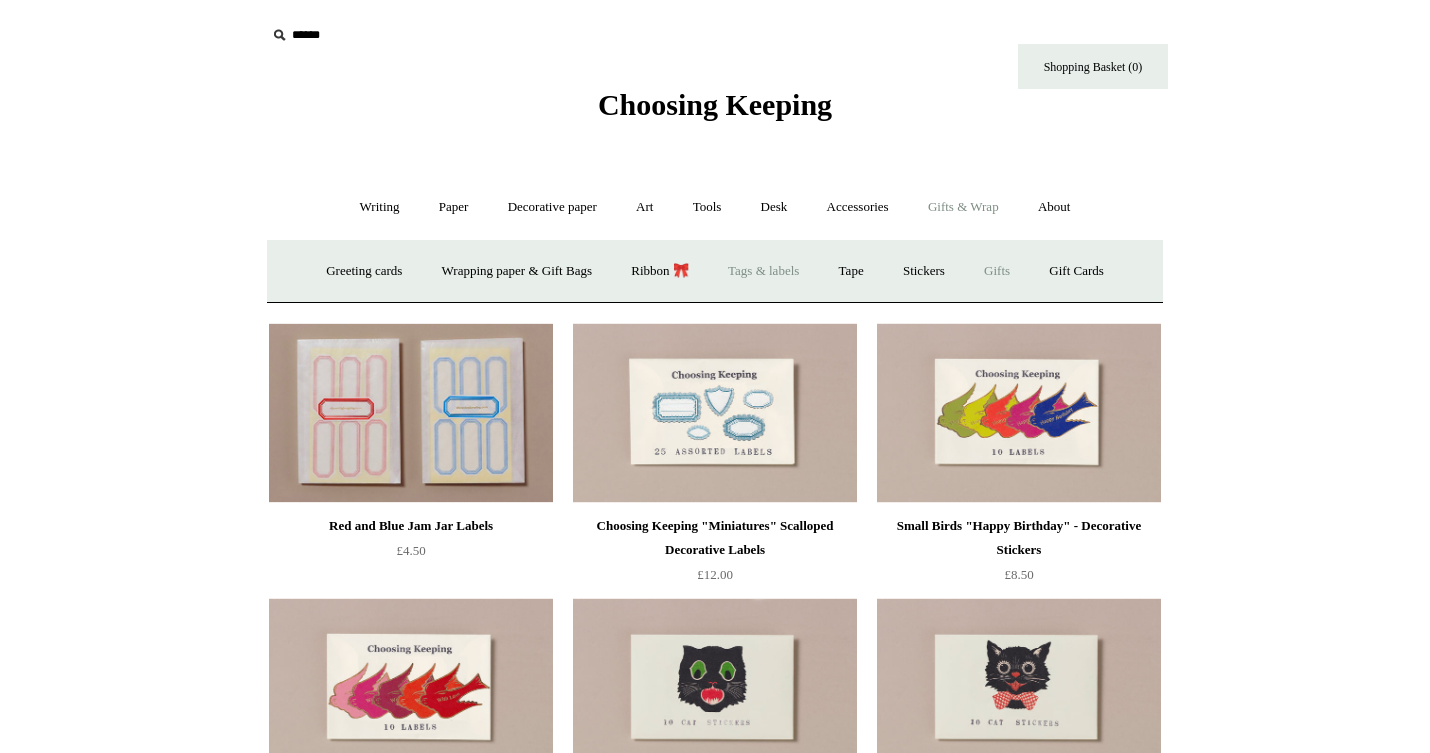 click on "Gifts +" at bounding box center (997, 271) 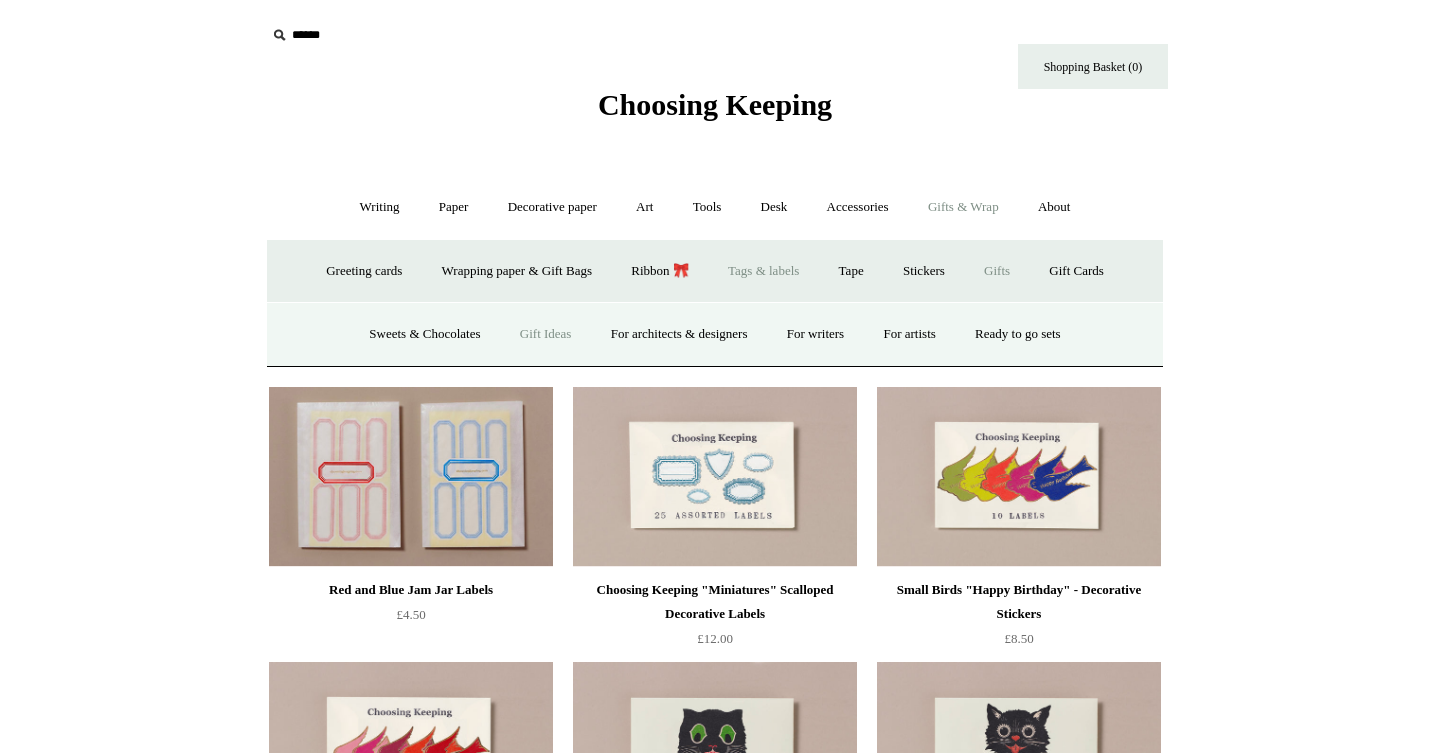 click on "Gift Ideas" at bounding box center (546, 334) 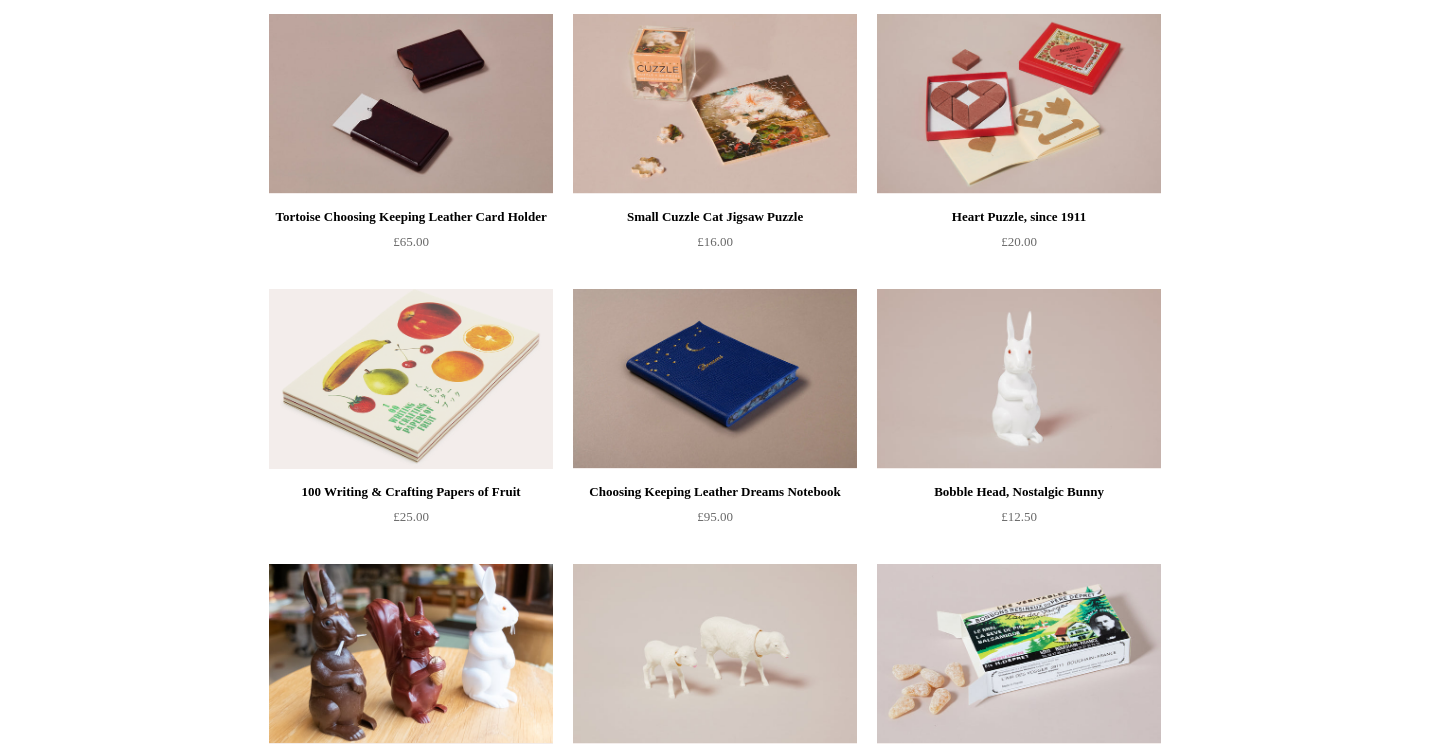 scroll, scrollTop: 799, scrollLeft: 0, axis: vertical 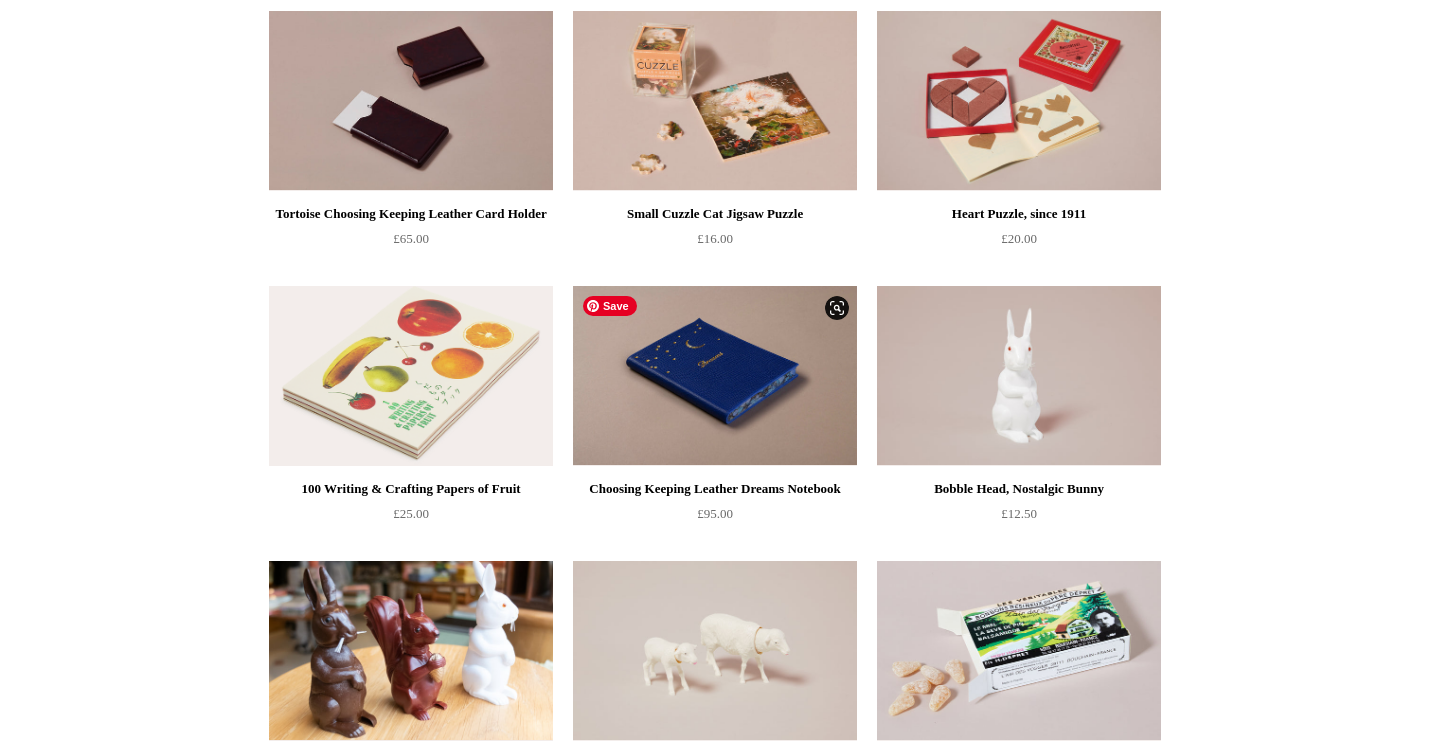 click at bounding box center [715, 376] 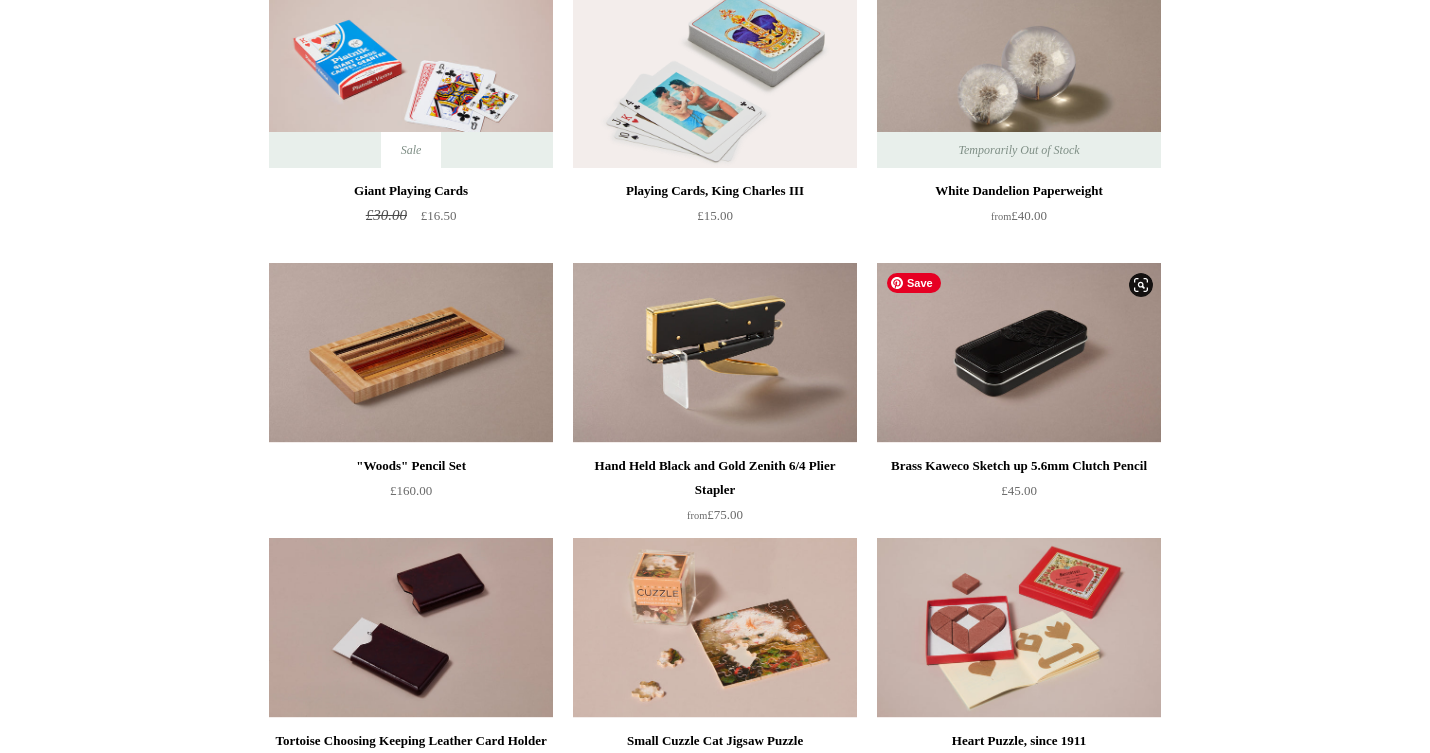 scroll, scrollTop: 0, scrollLeft: 0, axis: both 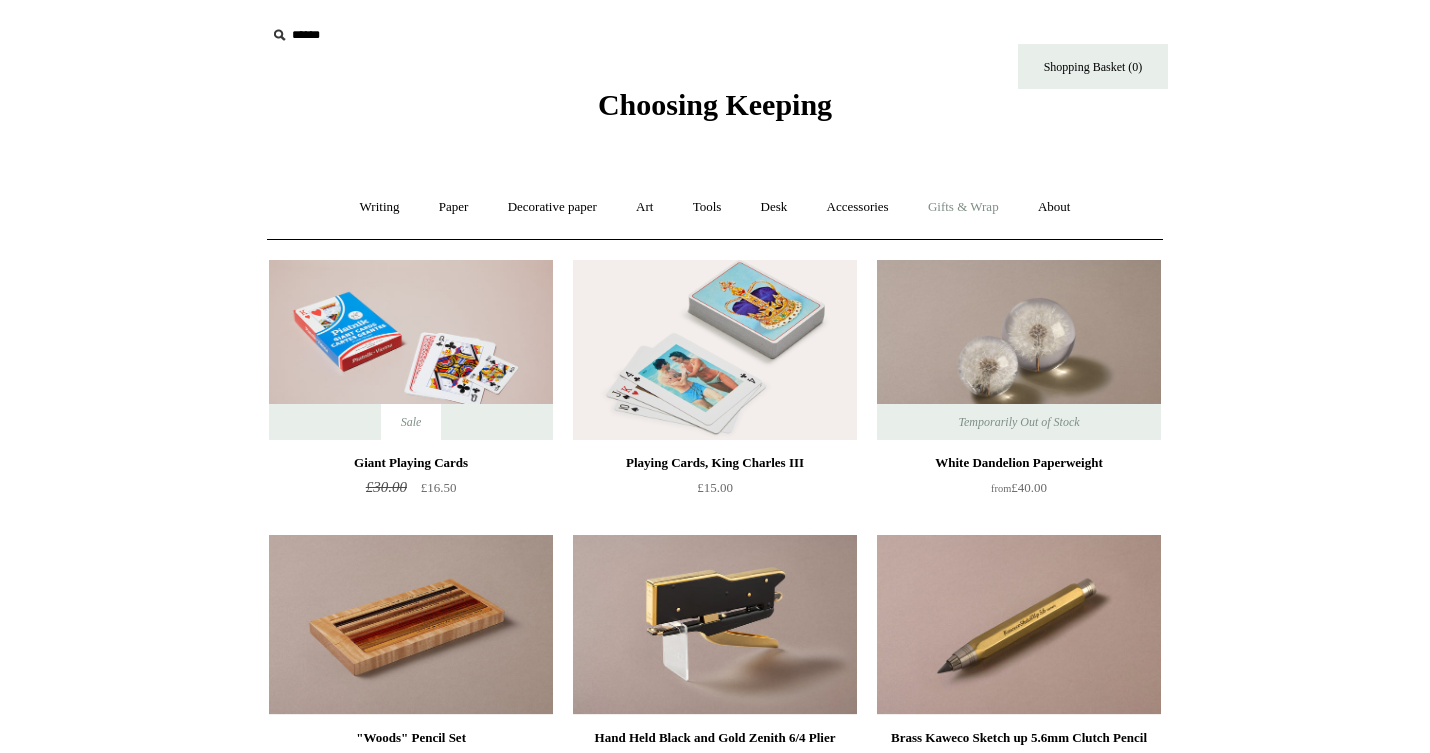 click on "Gifts & Wrap +" at bounding box center [963, 207] 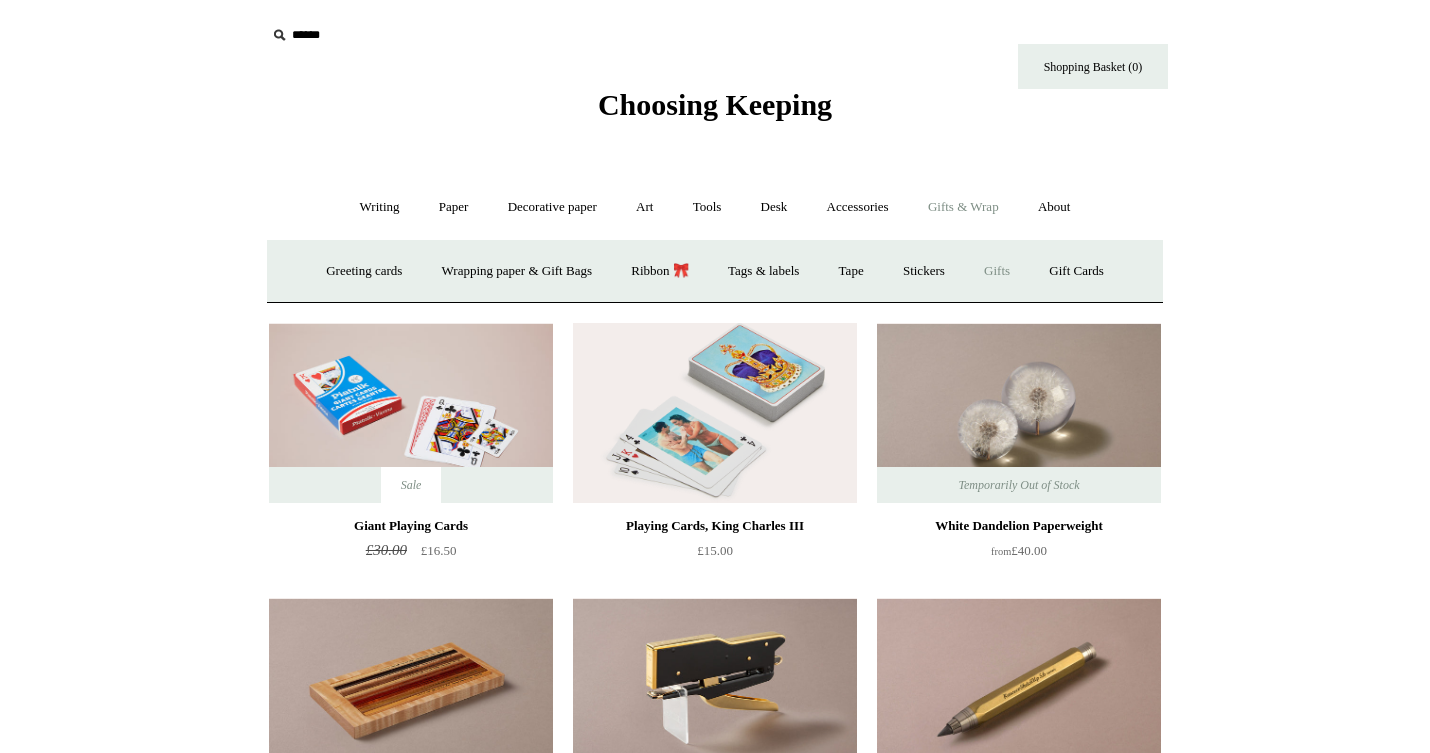 click on "Gifts +" at bounding box center [997, 271] 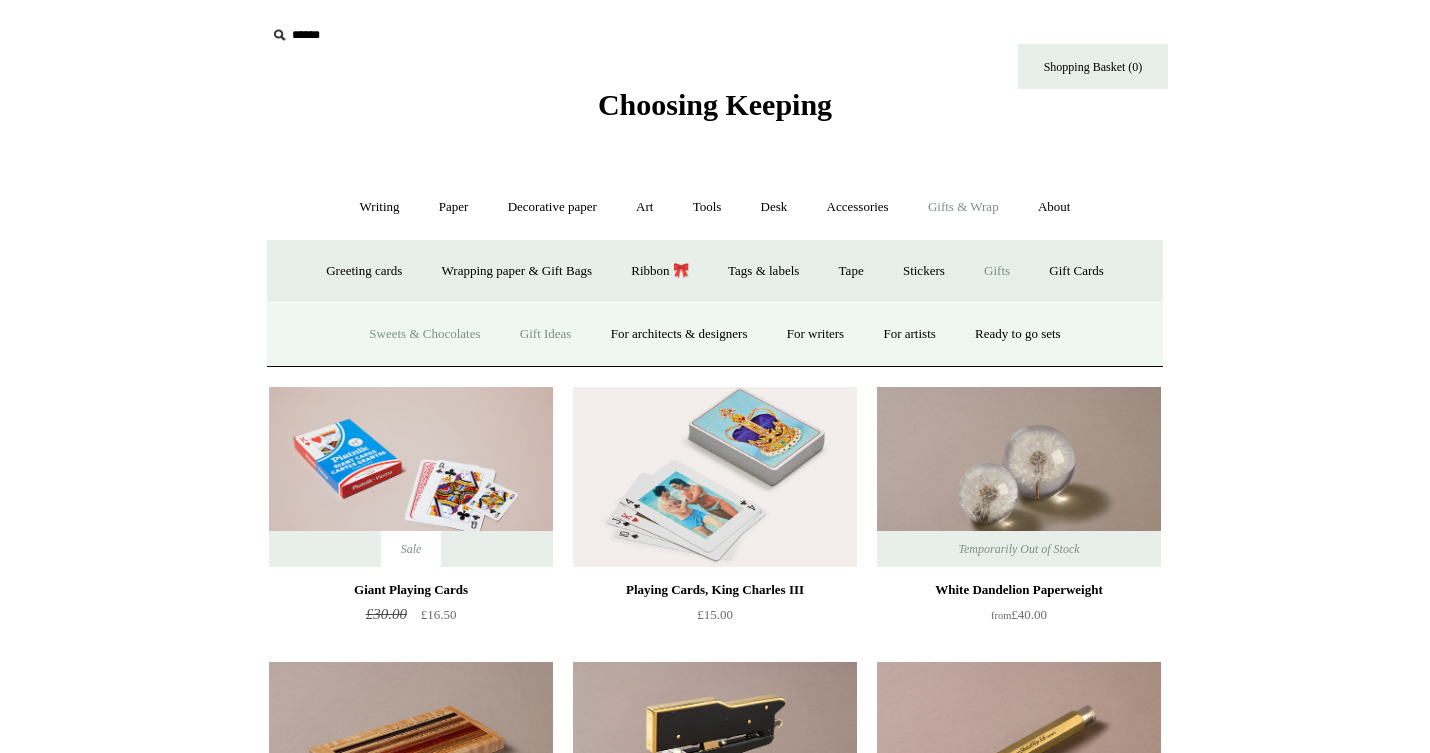 click on "Sweets & Chocolates" at bounding box center [424, 334] 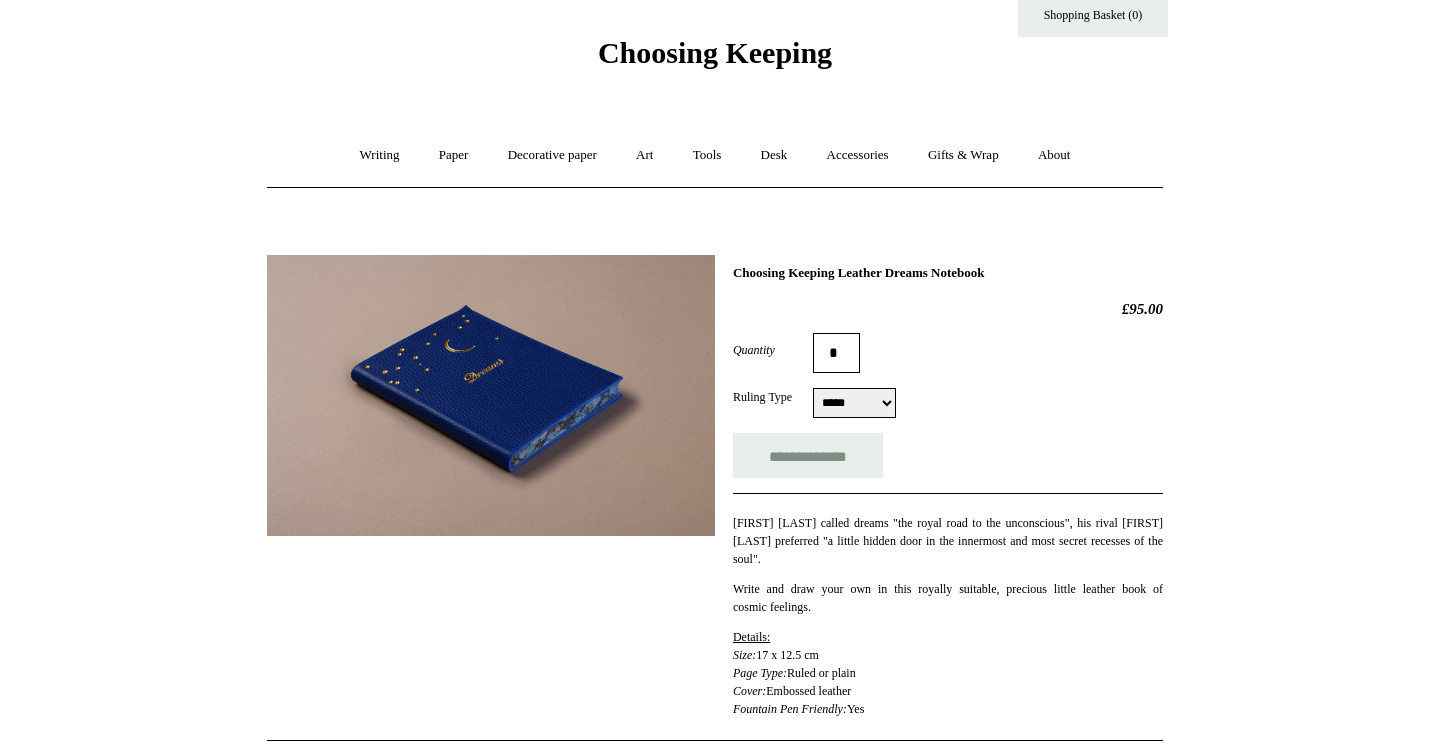 scroll, scrollTop: 81, scrollLeft: 0, axis: vertical 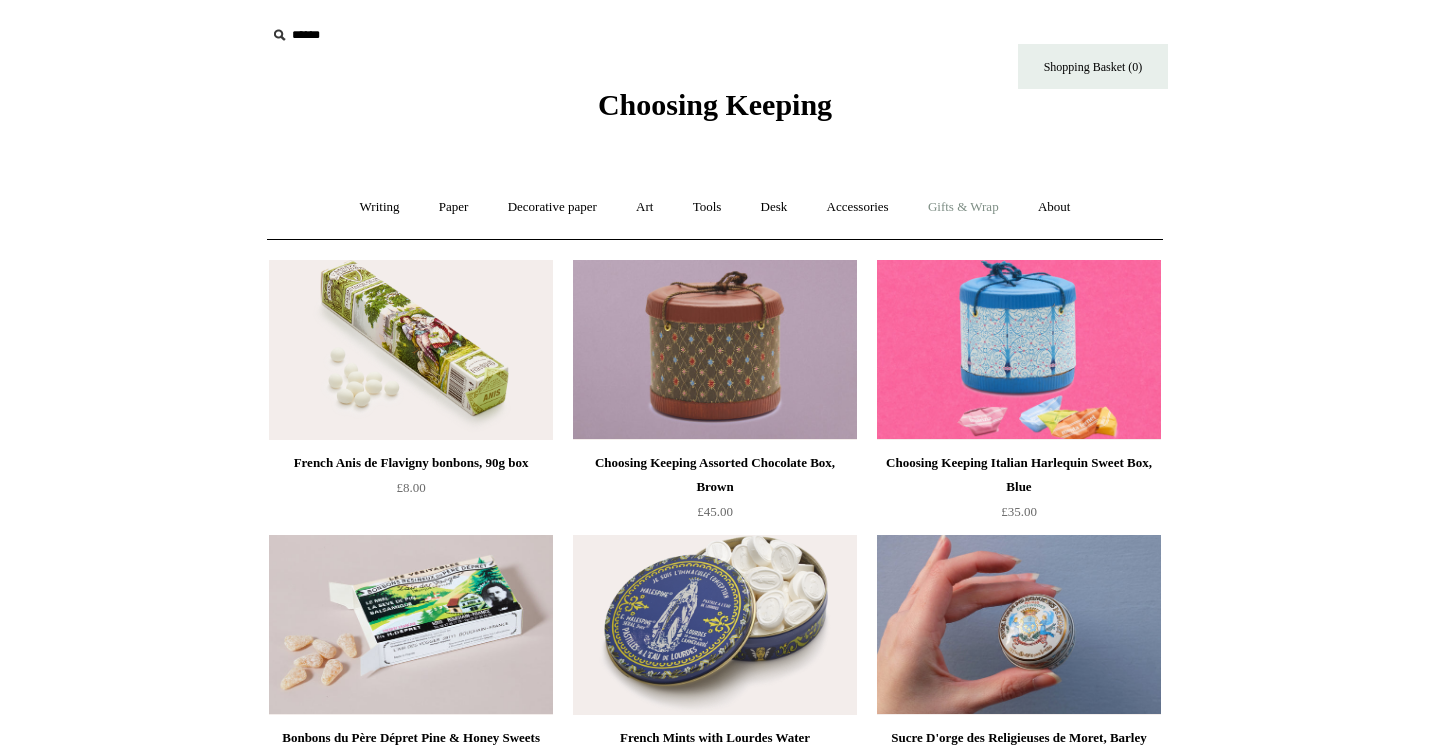 click on "Gifts & Wrap +" at bounding box center [963, 207] 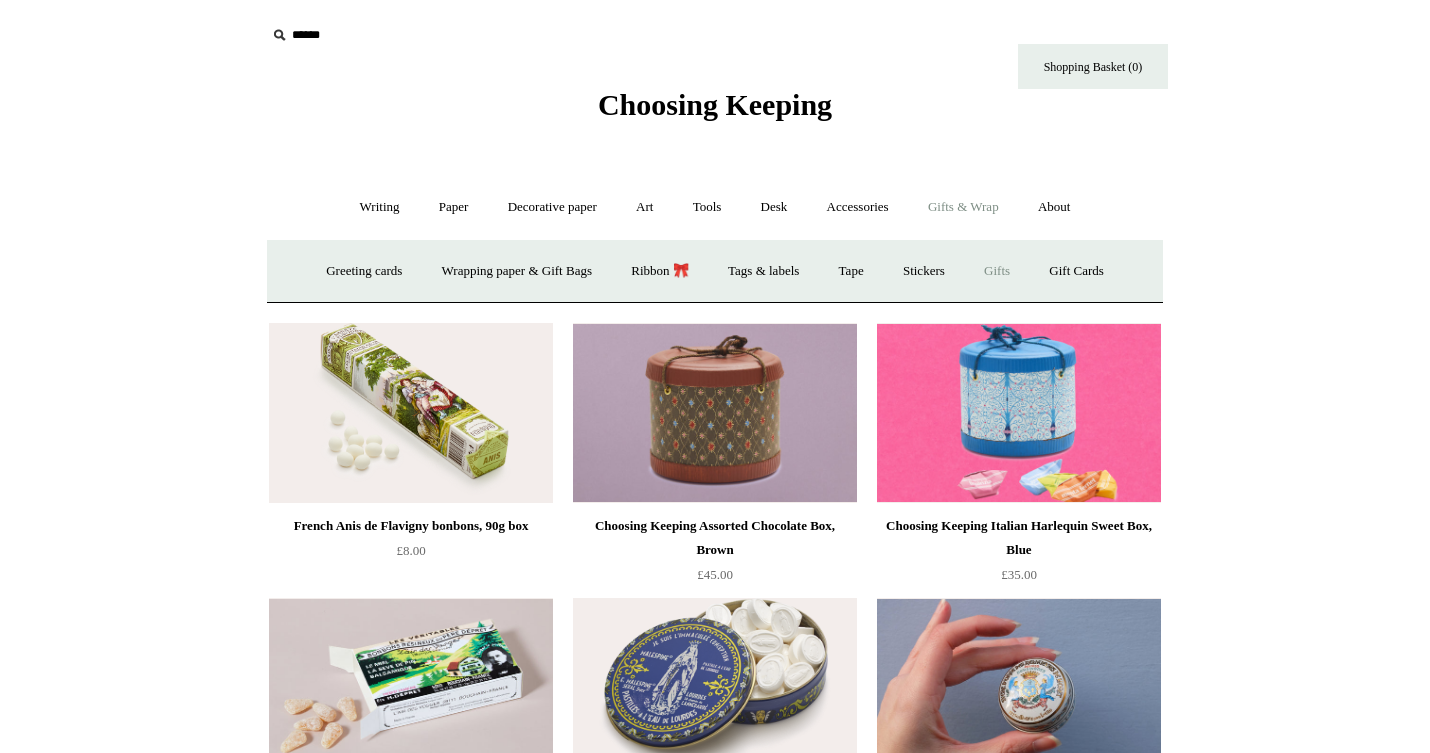 click on "Gifts +" at bounding box center [997, 271] 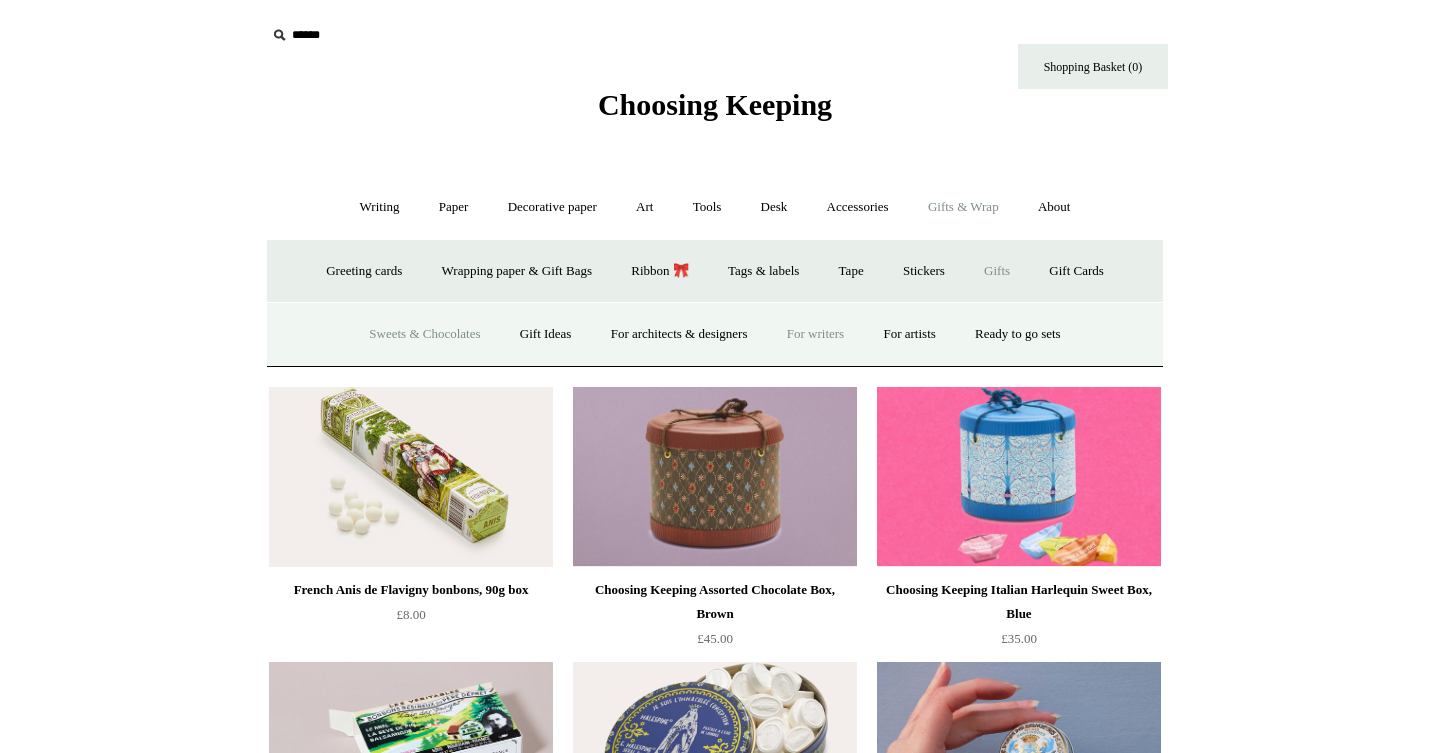 click on "For writers" at bounding box center (815, 334) 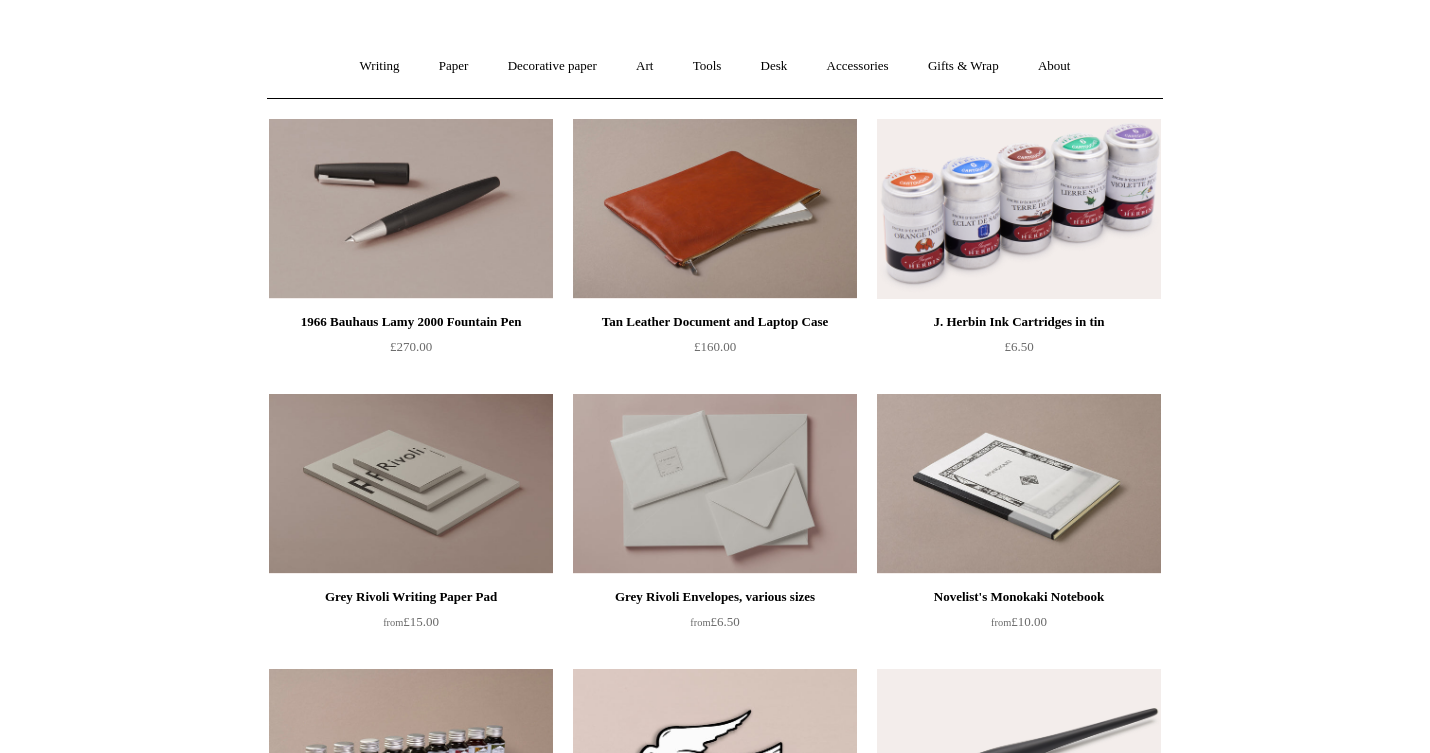 scroll, scrollTop: 0, scrollLeft: 0, axis: both 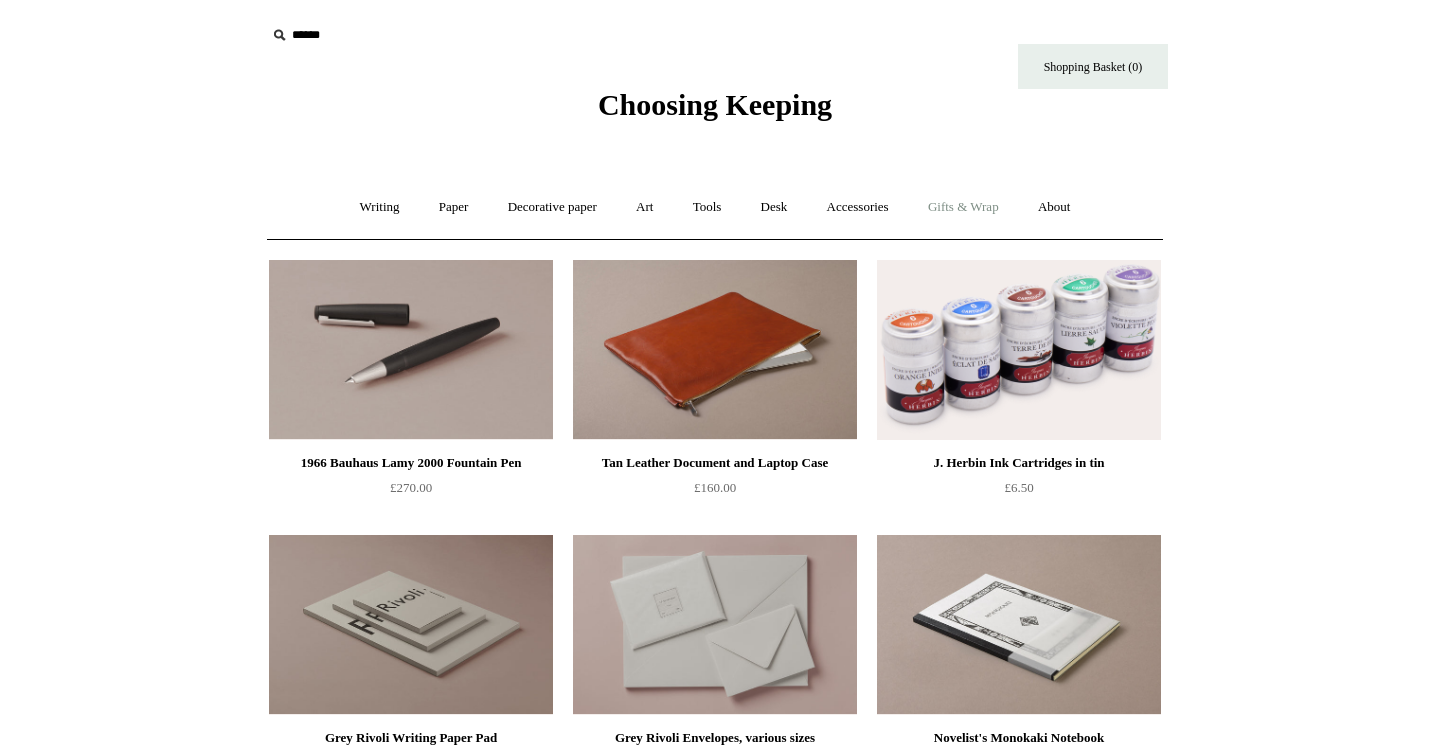click on "Gifts & Wrap +" at bounding box center [963, 207] 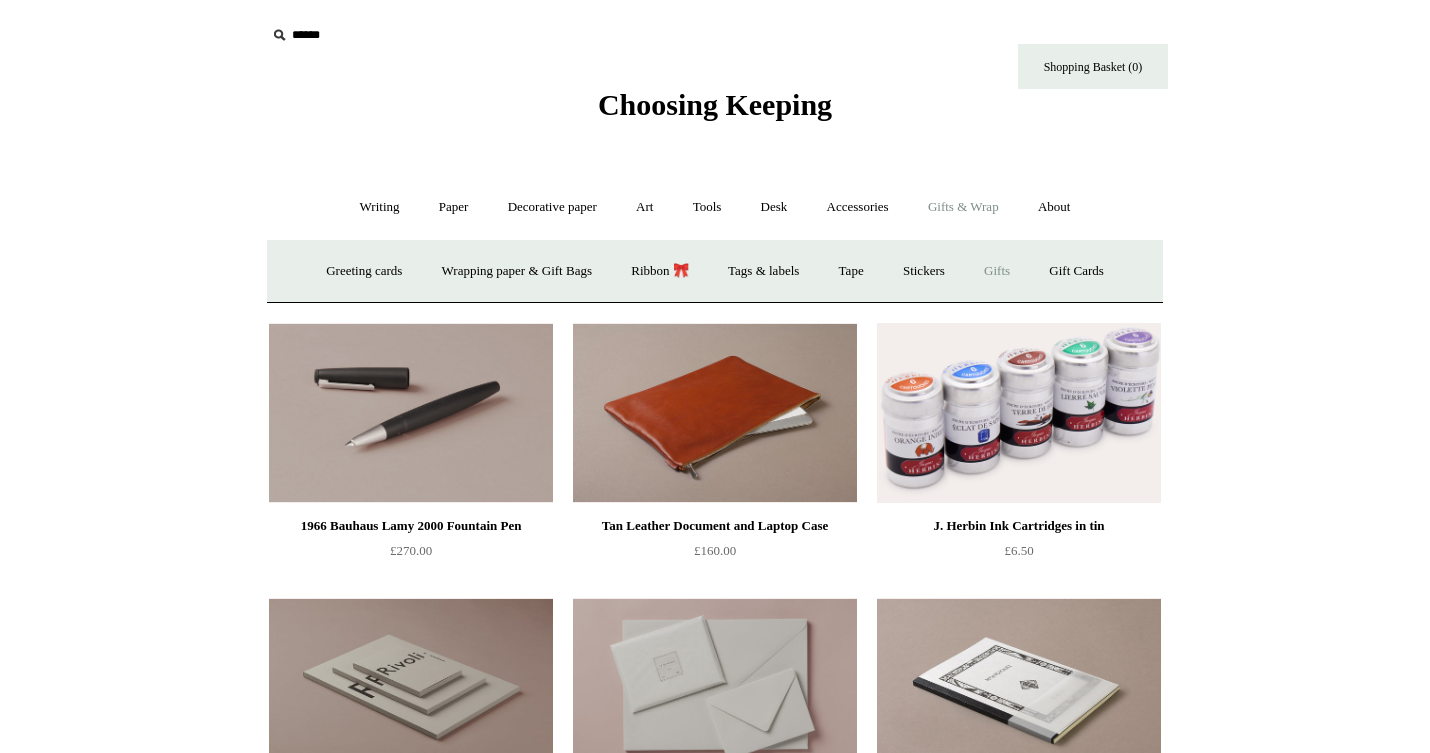 click on "Gifts +" at bounding box center [997, 271] 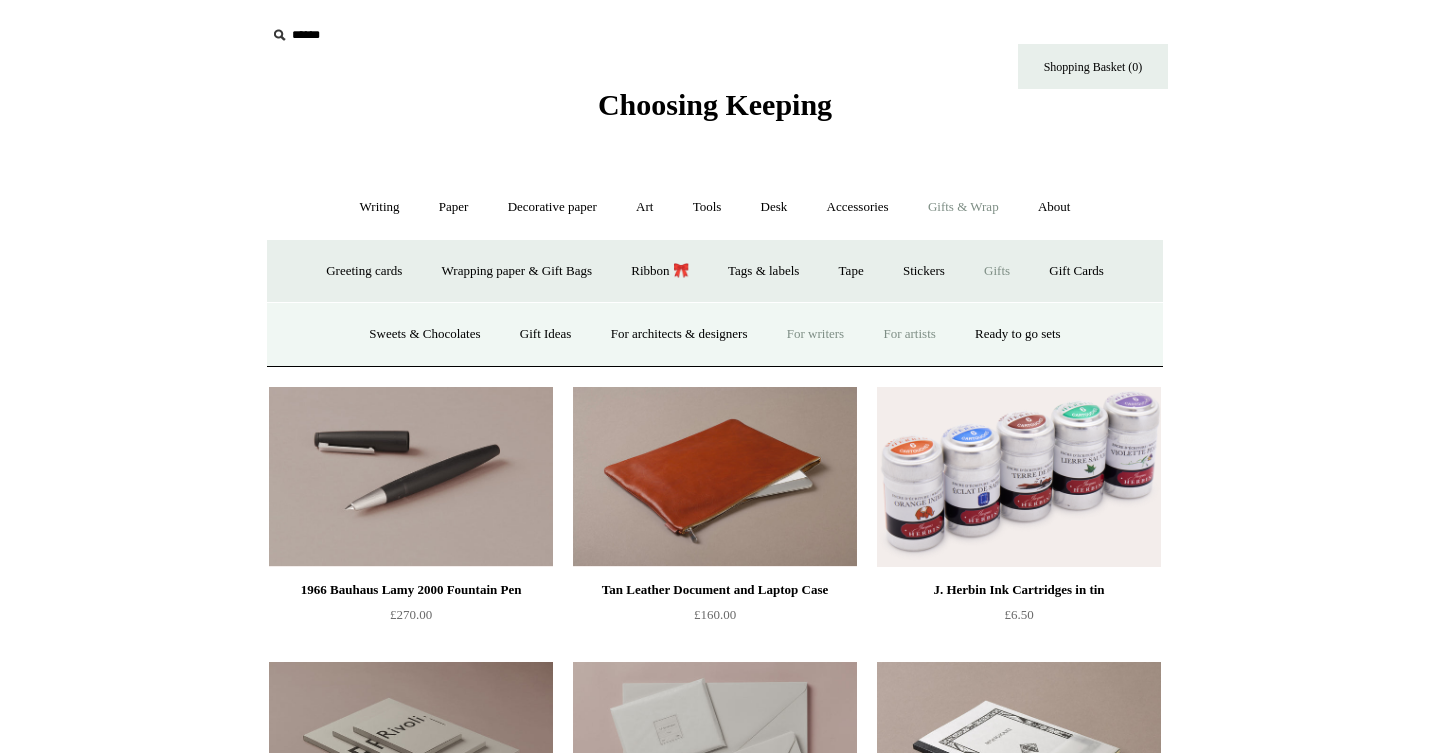 click on "For artists" at bounding box center (909, 334) 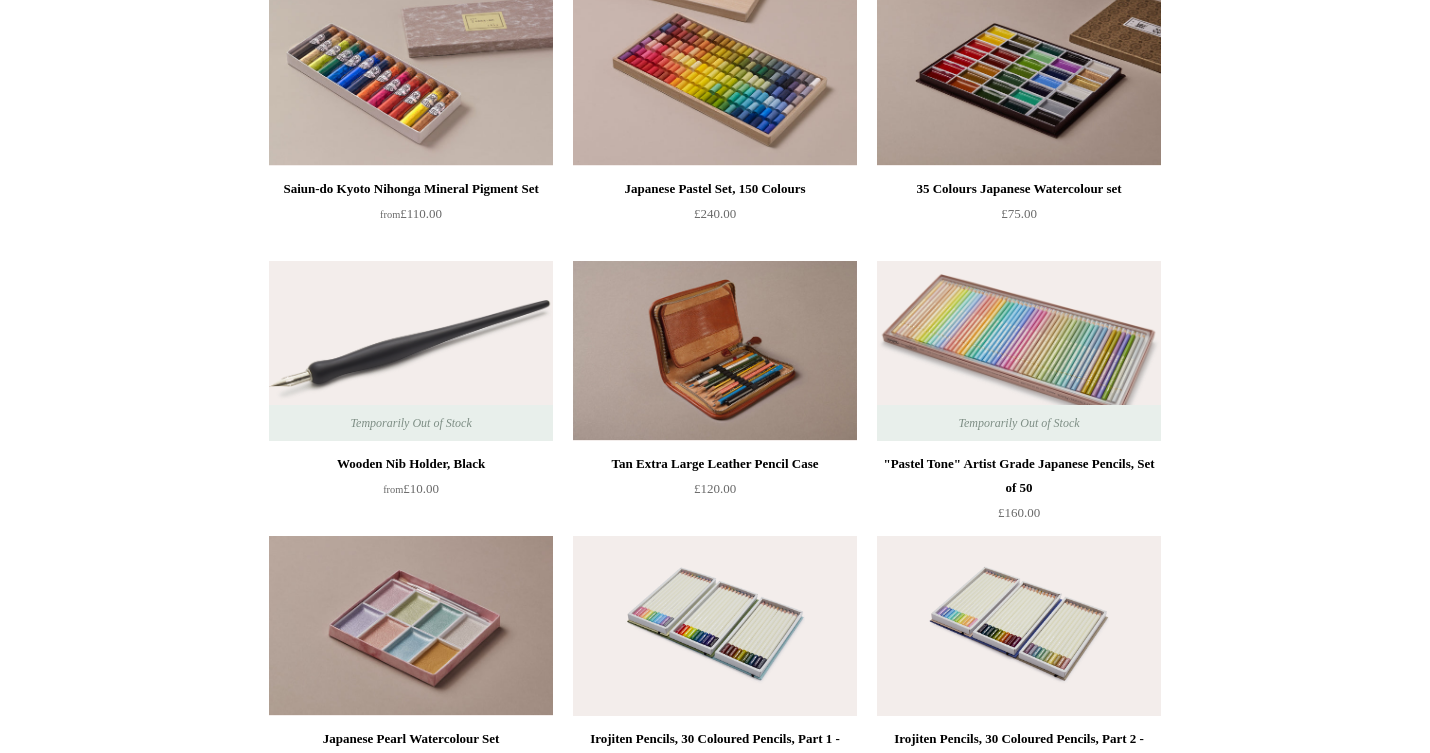 scroll, scrollTop: 0, scrollLeft: 0, axis: both 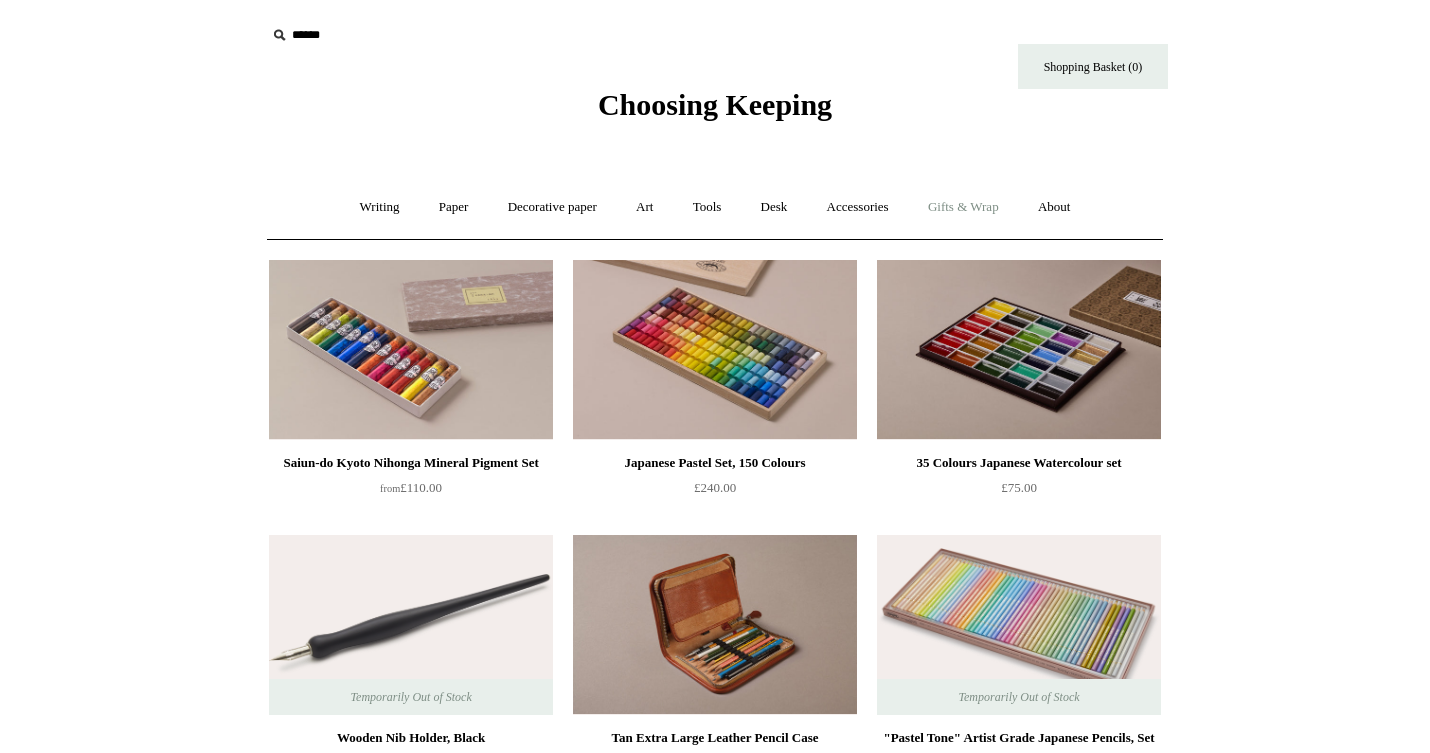 click on "Gifts & Wrap +" at bounding box center [963, 207] 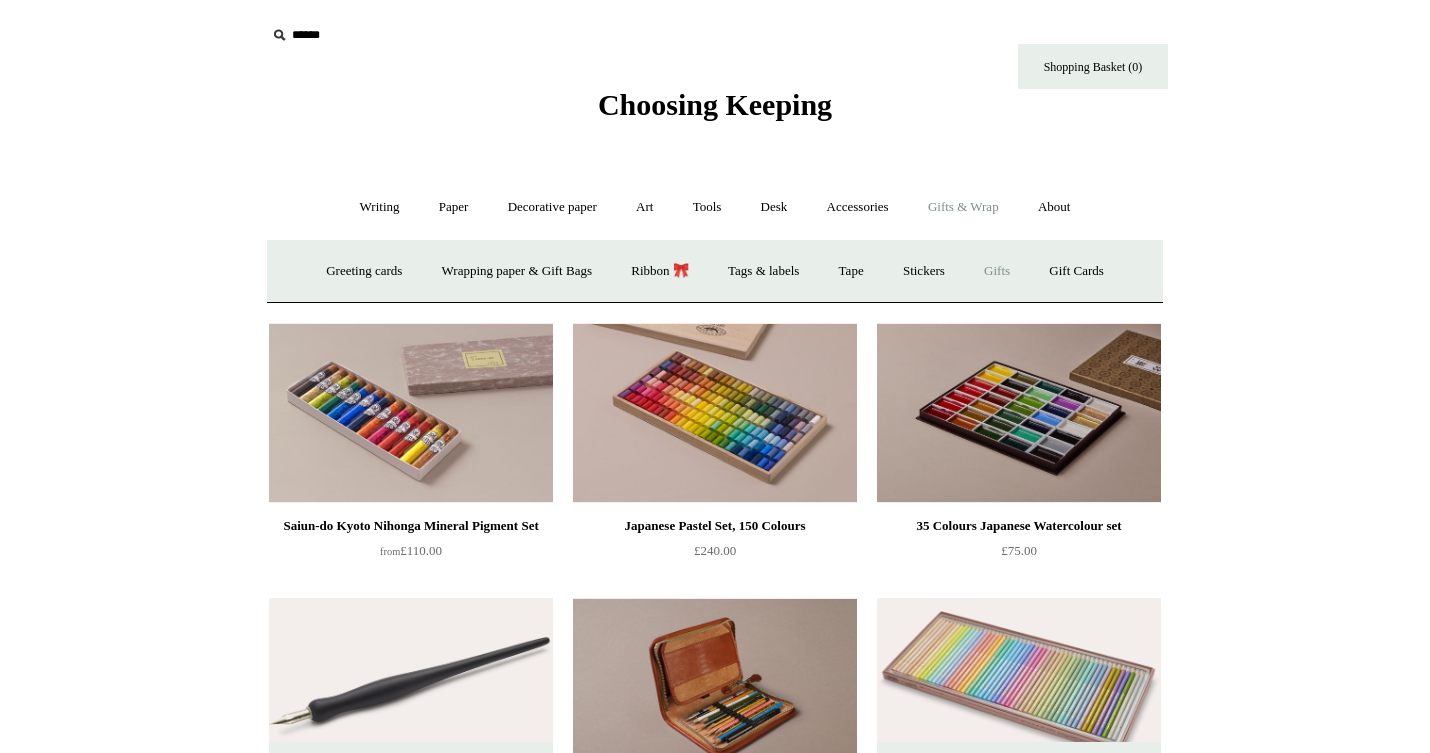 click on "Gifts +" at bounding box center (997, 271) 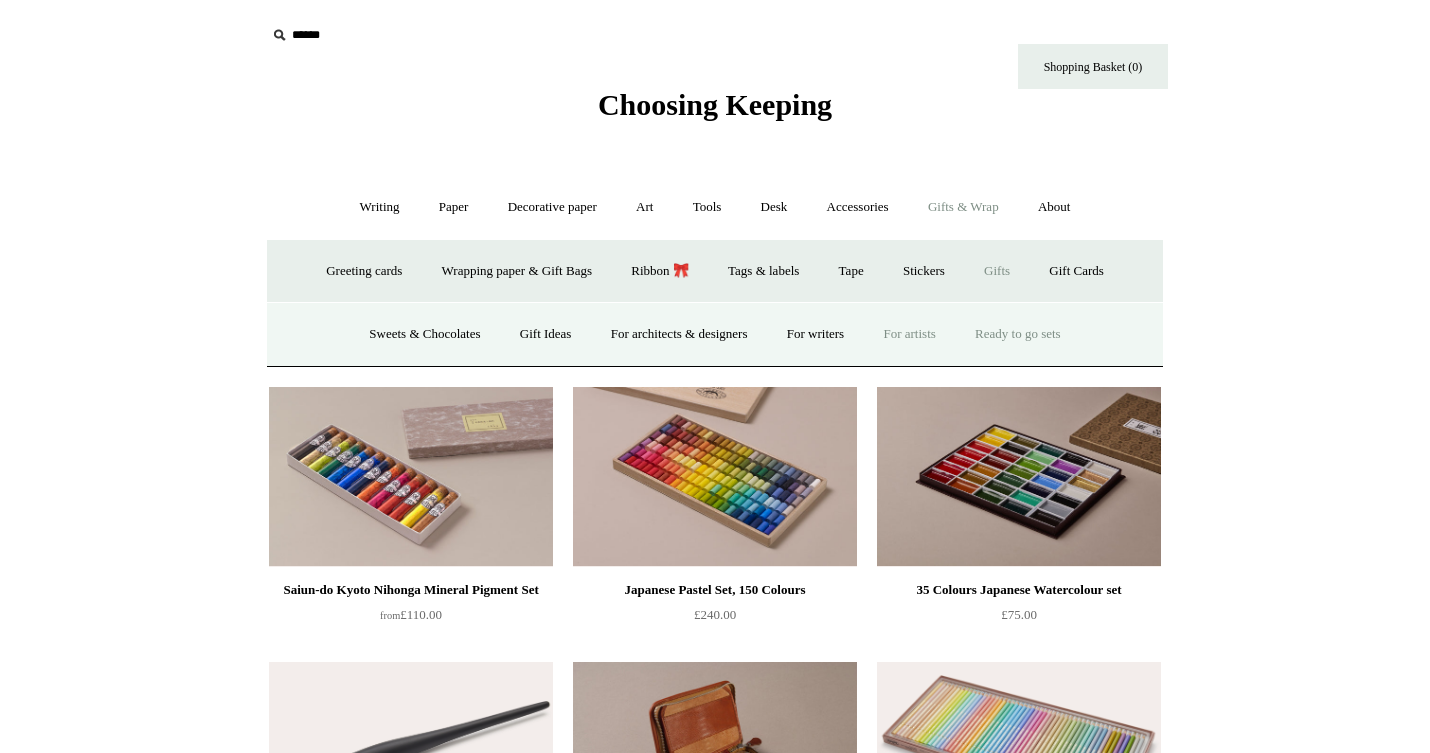 click on "Ready to go sets" at bounding box center [1018, 334] 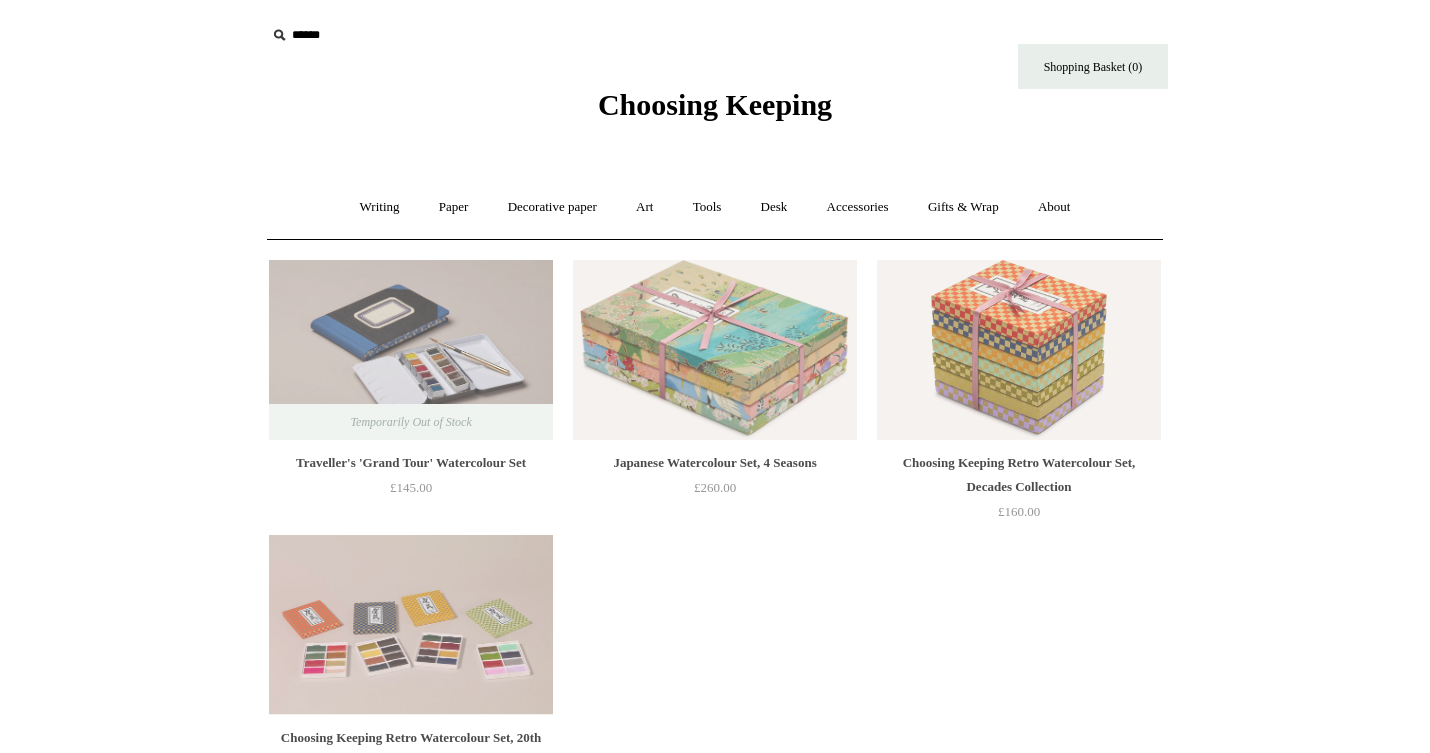 scroll, scrollTop: 0, scrollLeft: 0, axis: both 